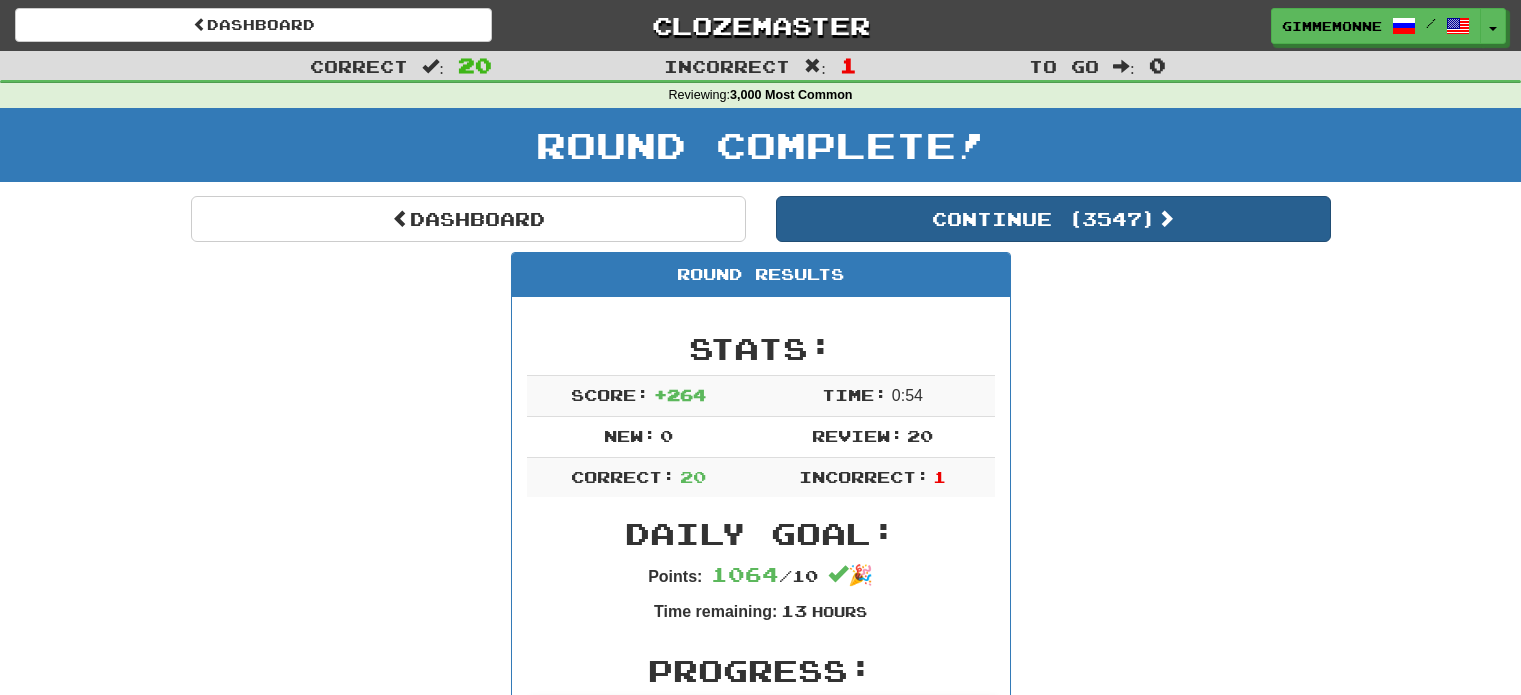 scroll, scrollTop: 0, scrollLeft: 0, axis: both 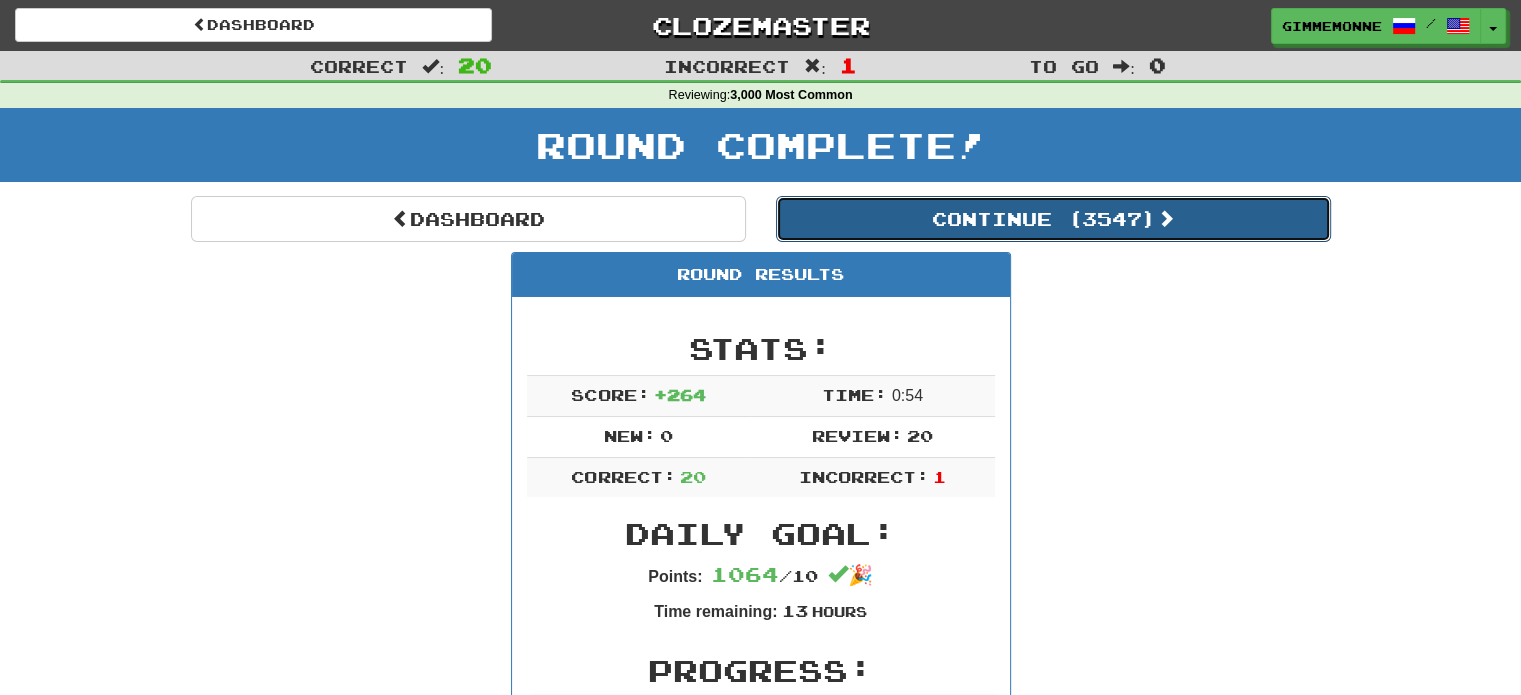 click on "Continue ( 3547 )" at bounding box center (1053, 219) 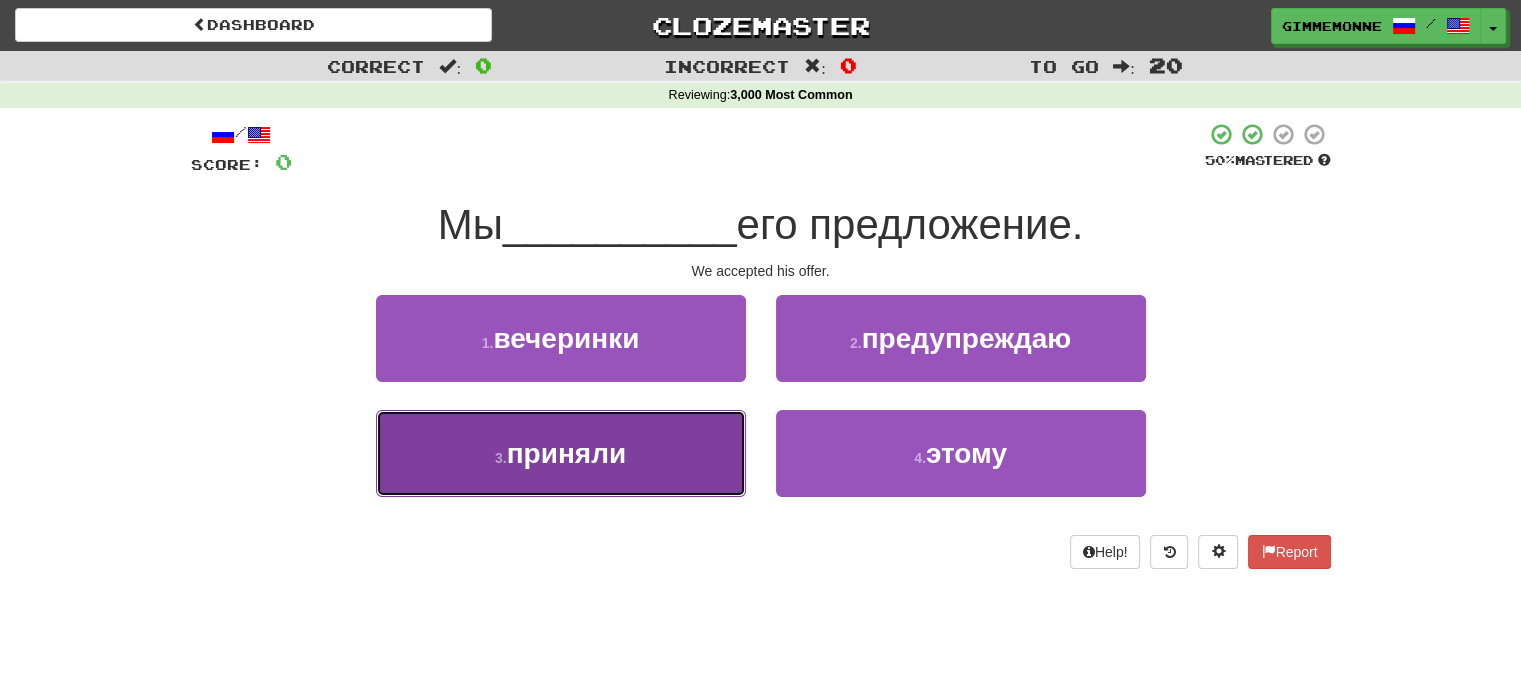 click on "3 .  приняли" at bounding box center [561, 453] 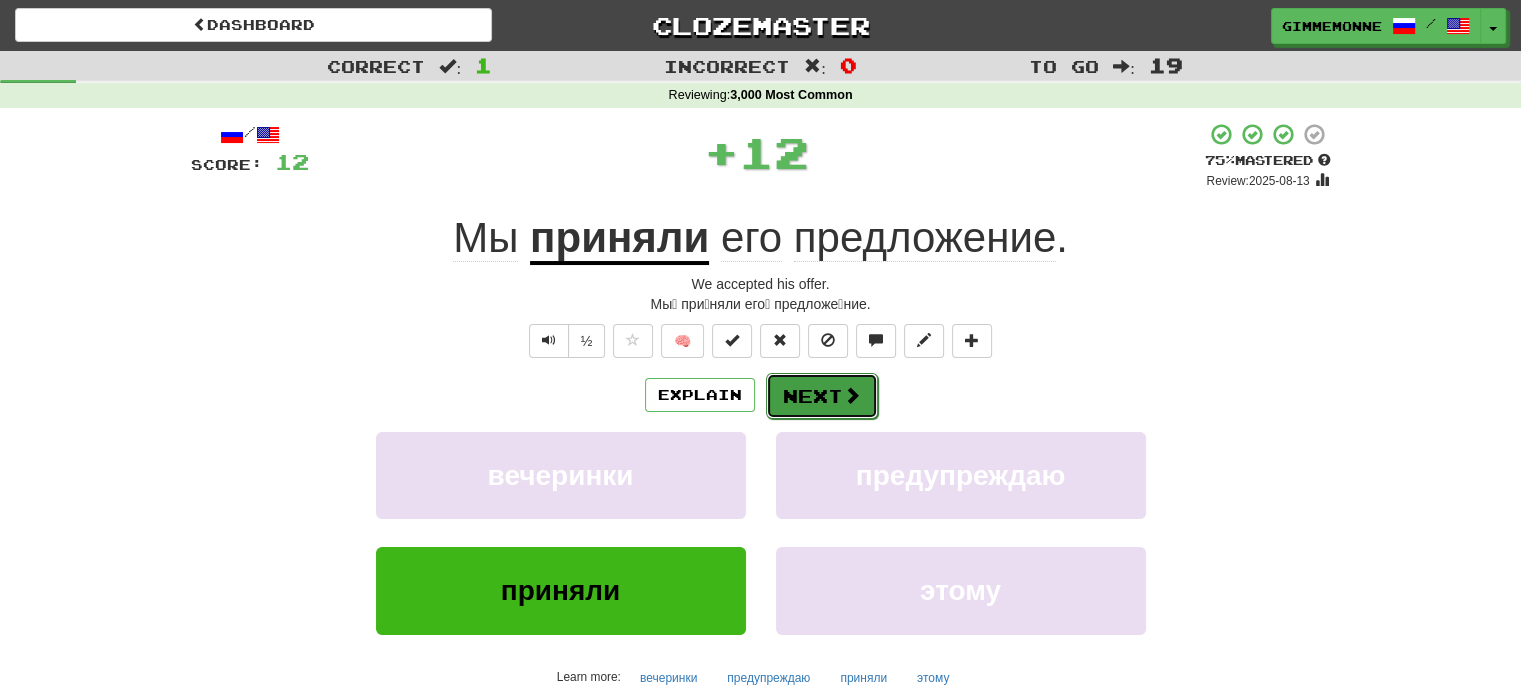 click on "Next" at bounding box center [822, 396] 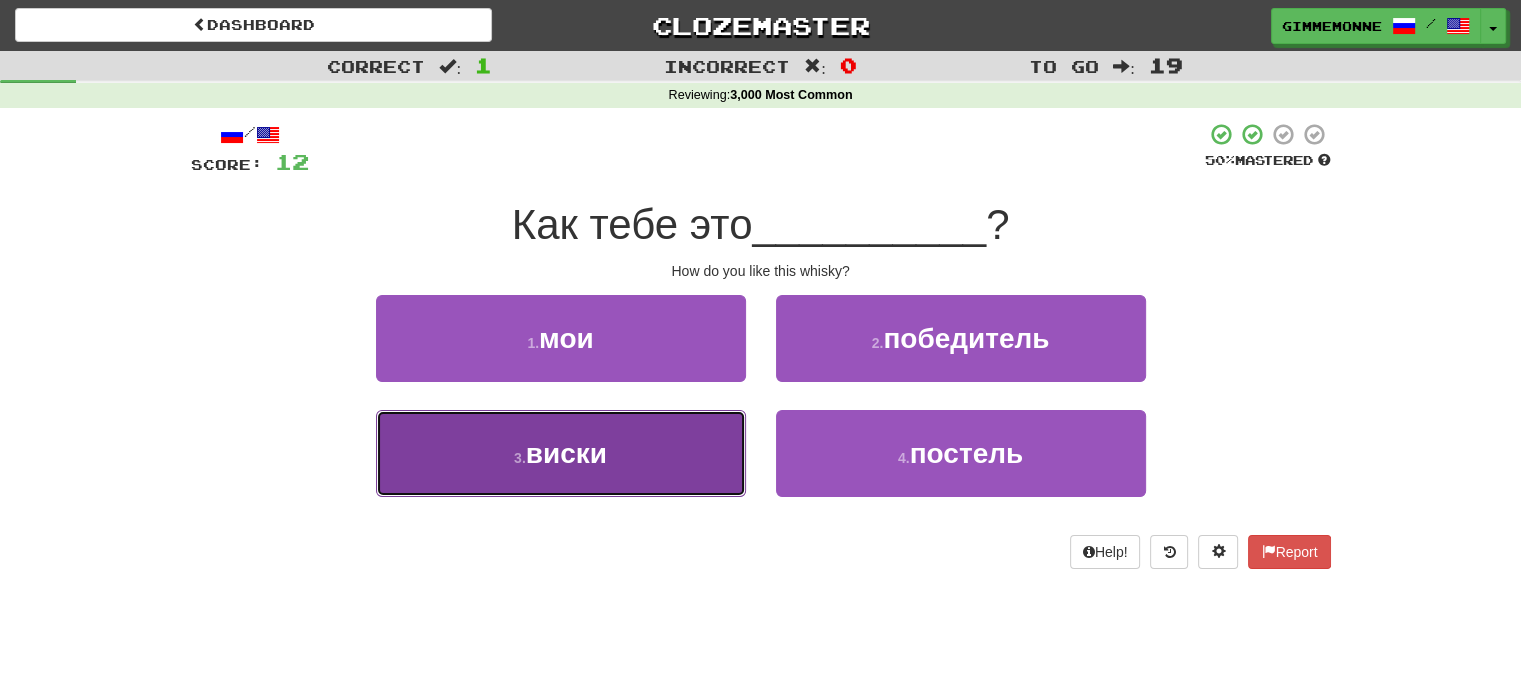 click on "3 .  виски" at bounding box center (561, 453) 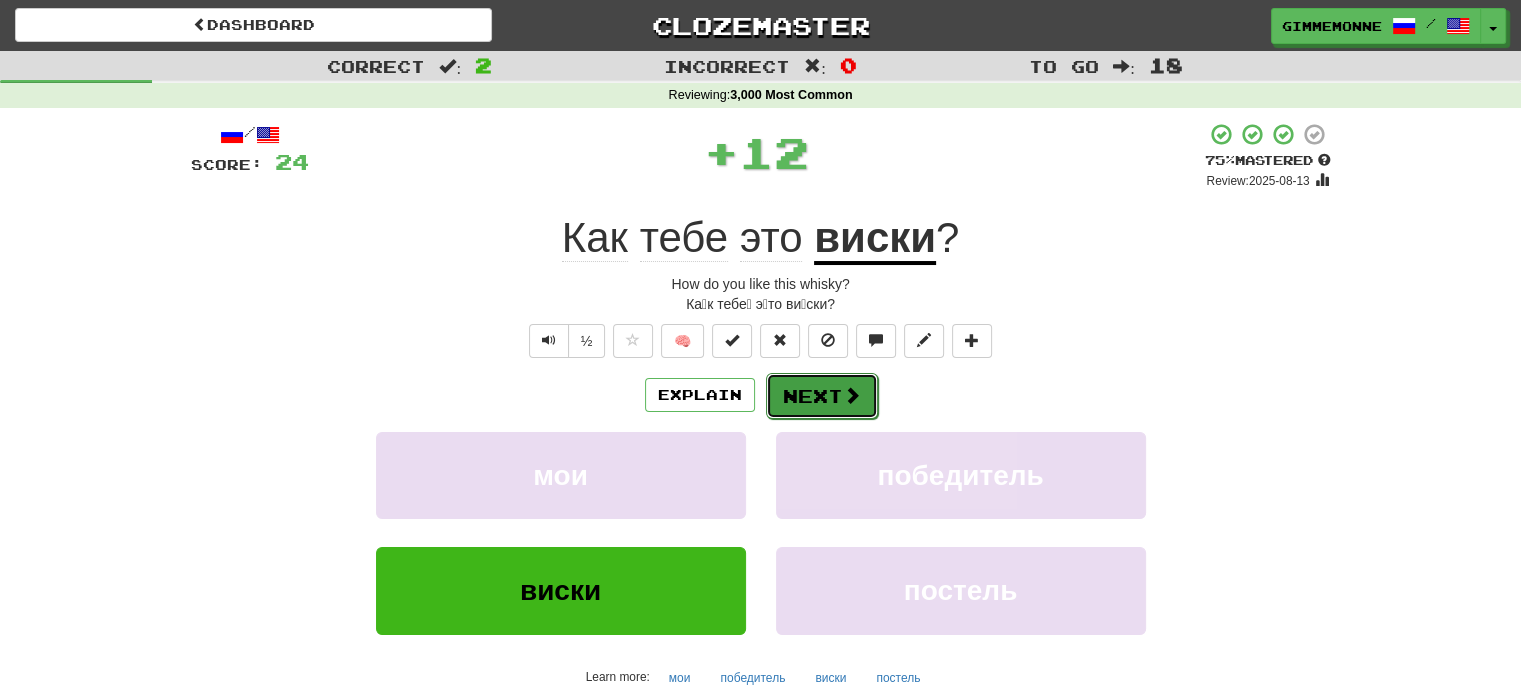 click on "Next" at bounding box center [822, 396] 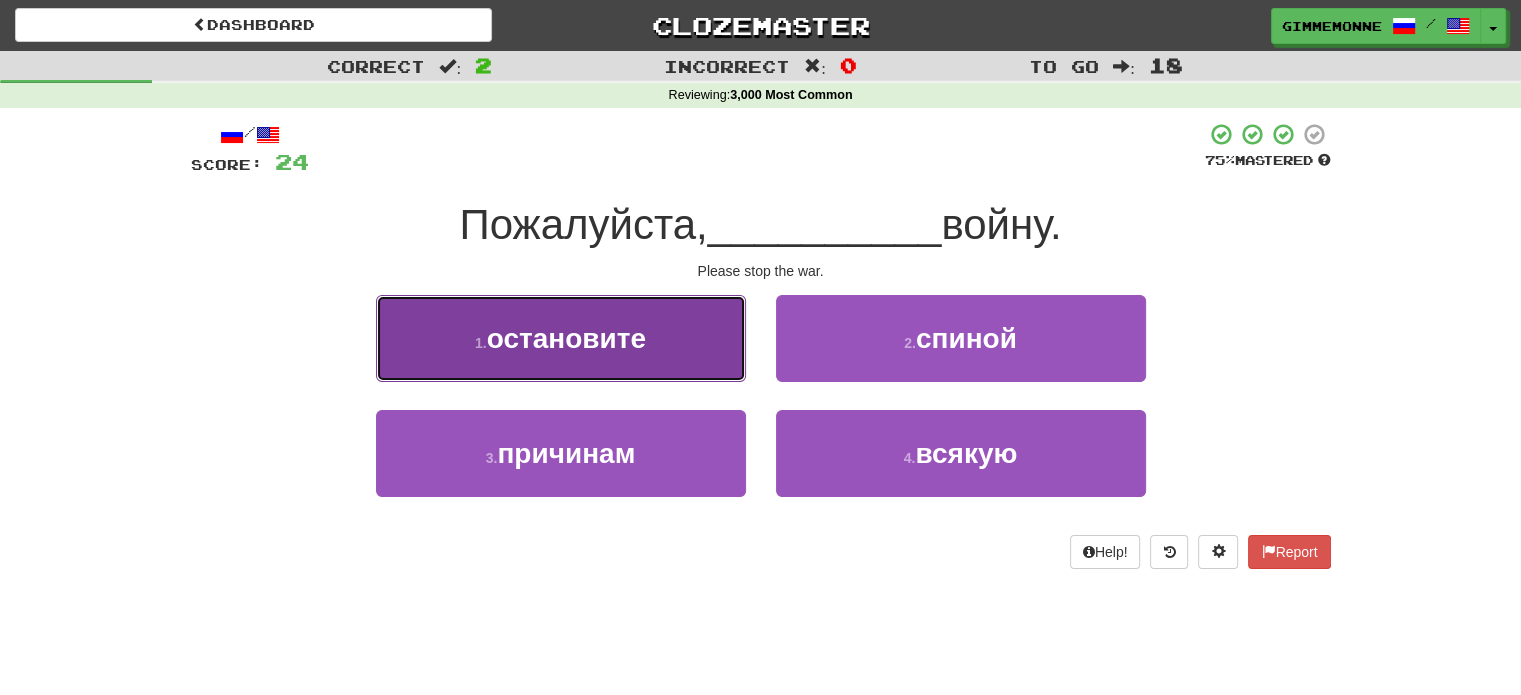 click on "1 .  остановите" at bounding box center (561, 338) 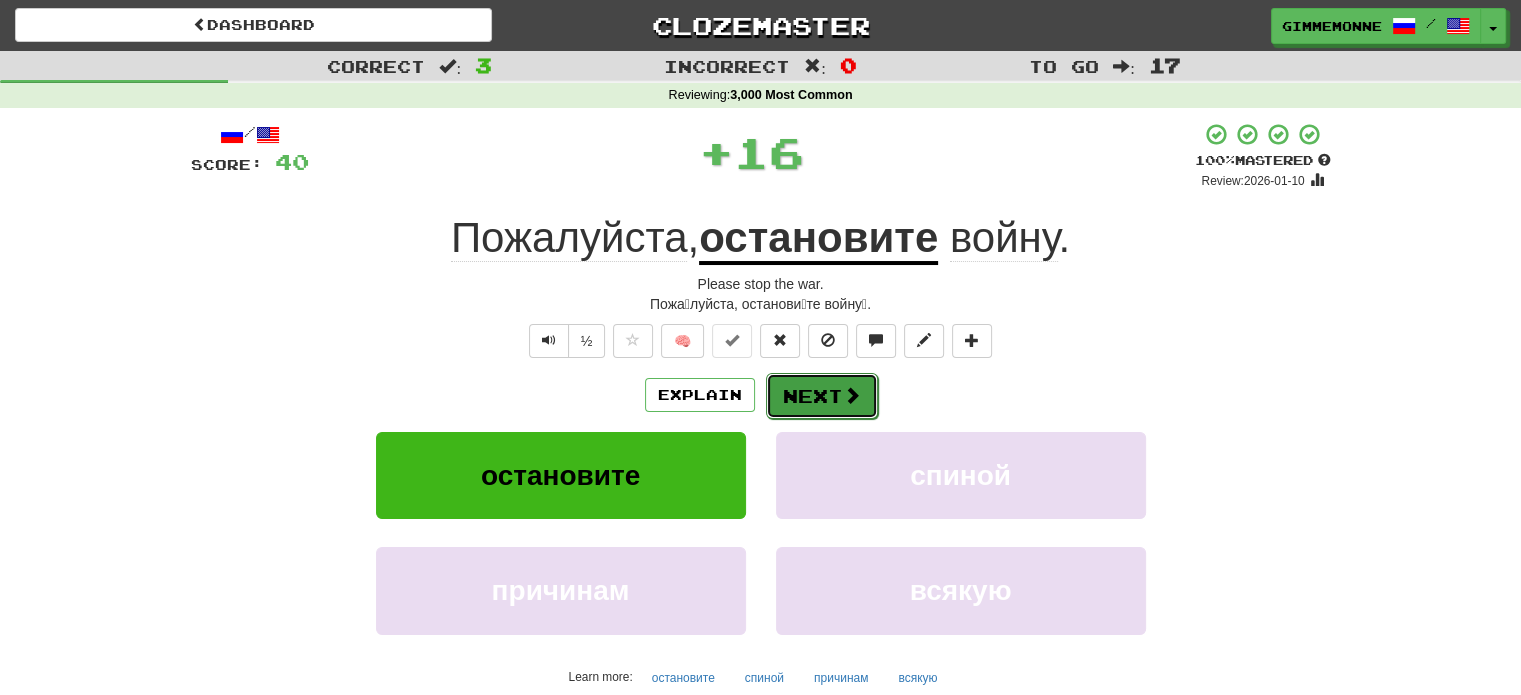click on "Next" at bounding box center [822, 396] 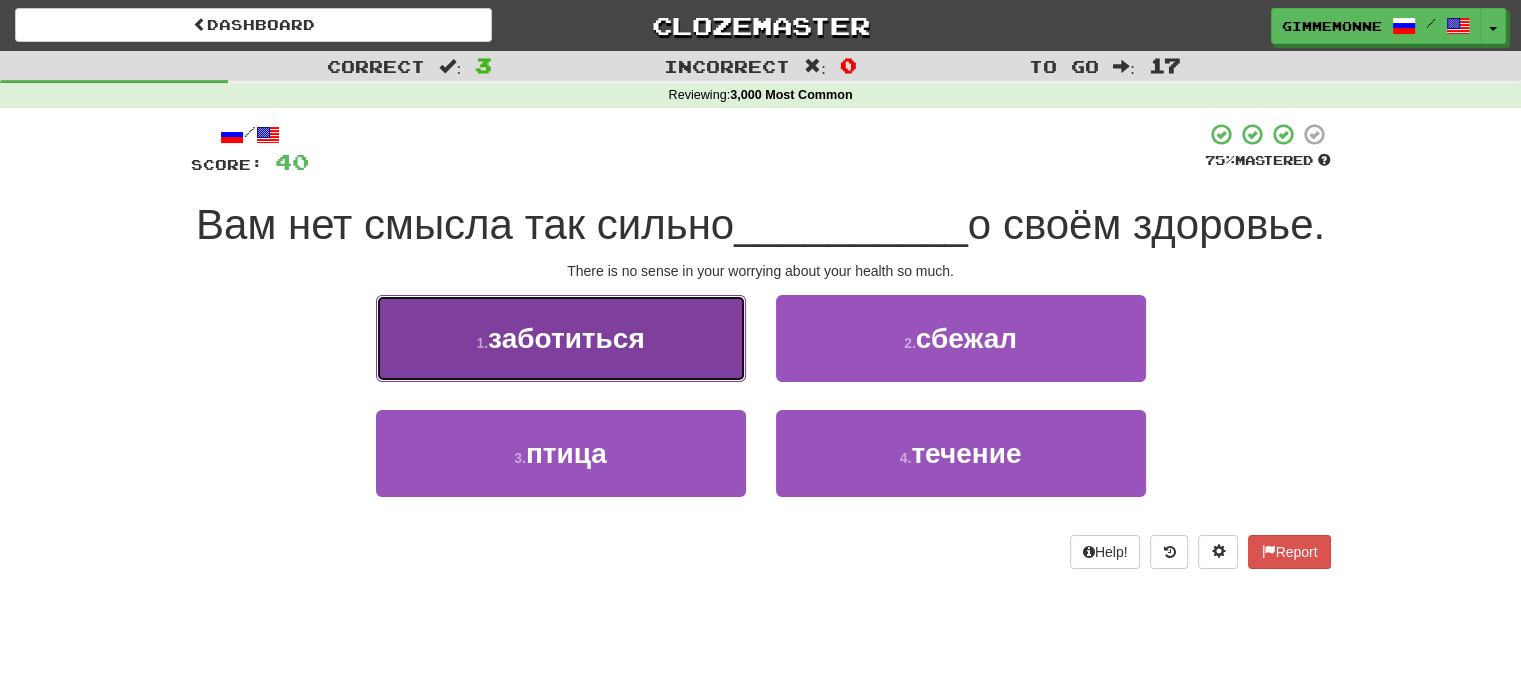 click on "1 .  заботиться" at bounding box center [561, 338] 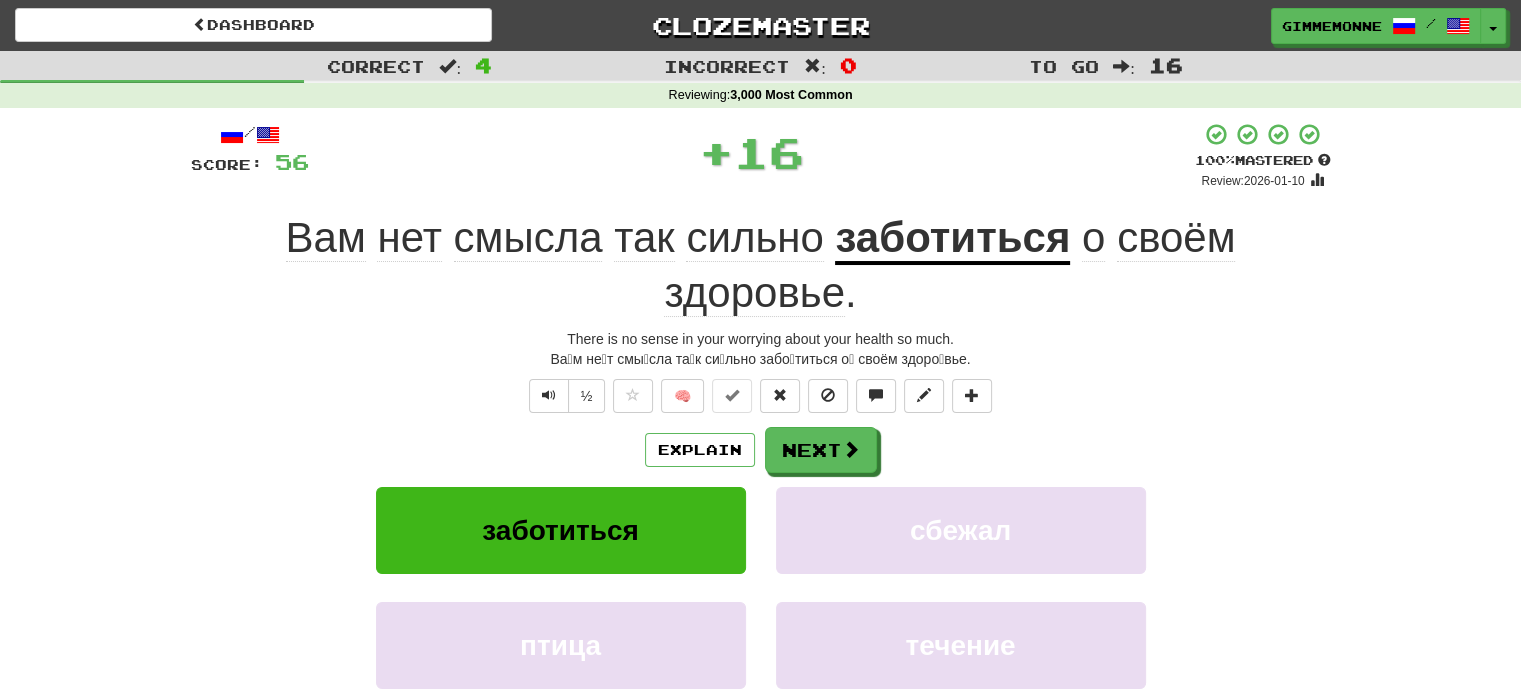 click on "заботиться" at bounding box center (952, 239) 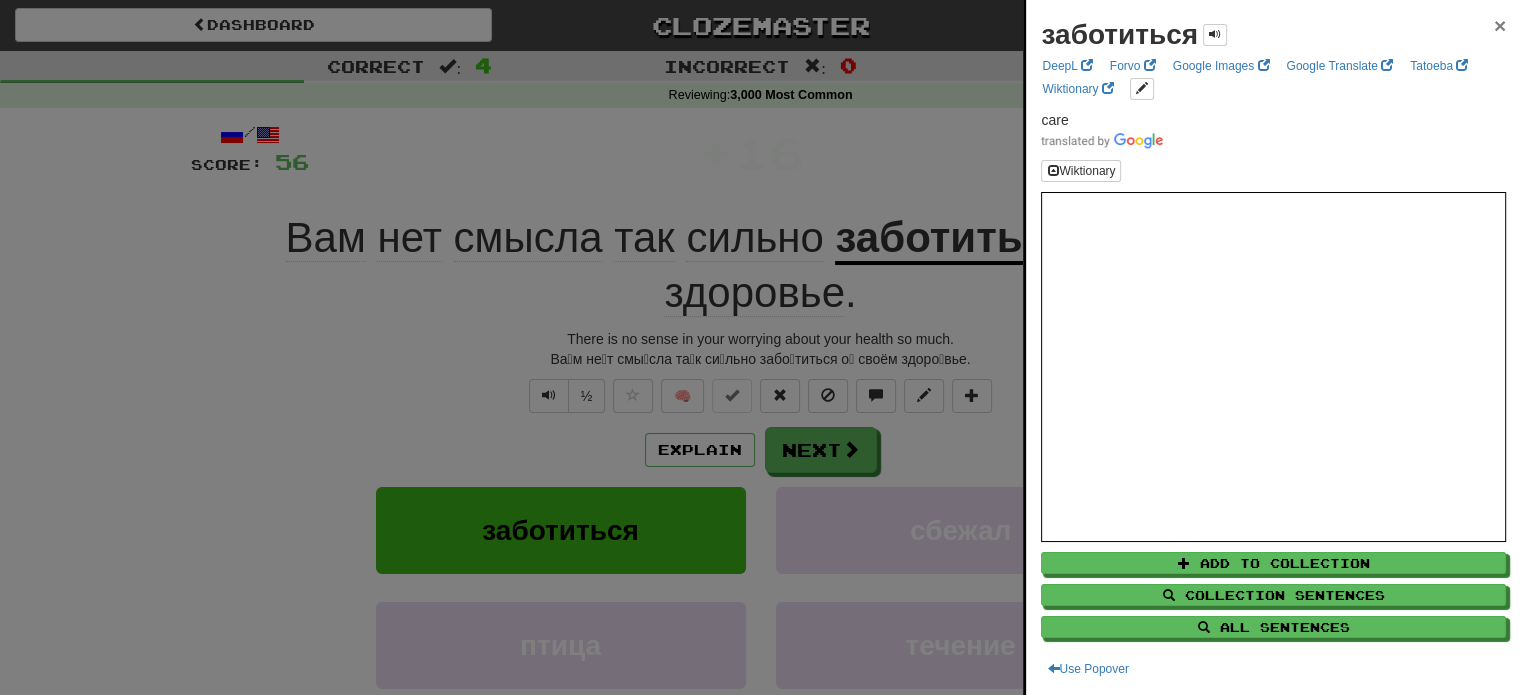 click on "×" at bounding box center (1500, 25) 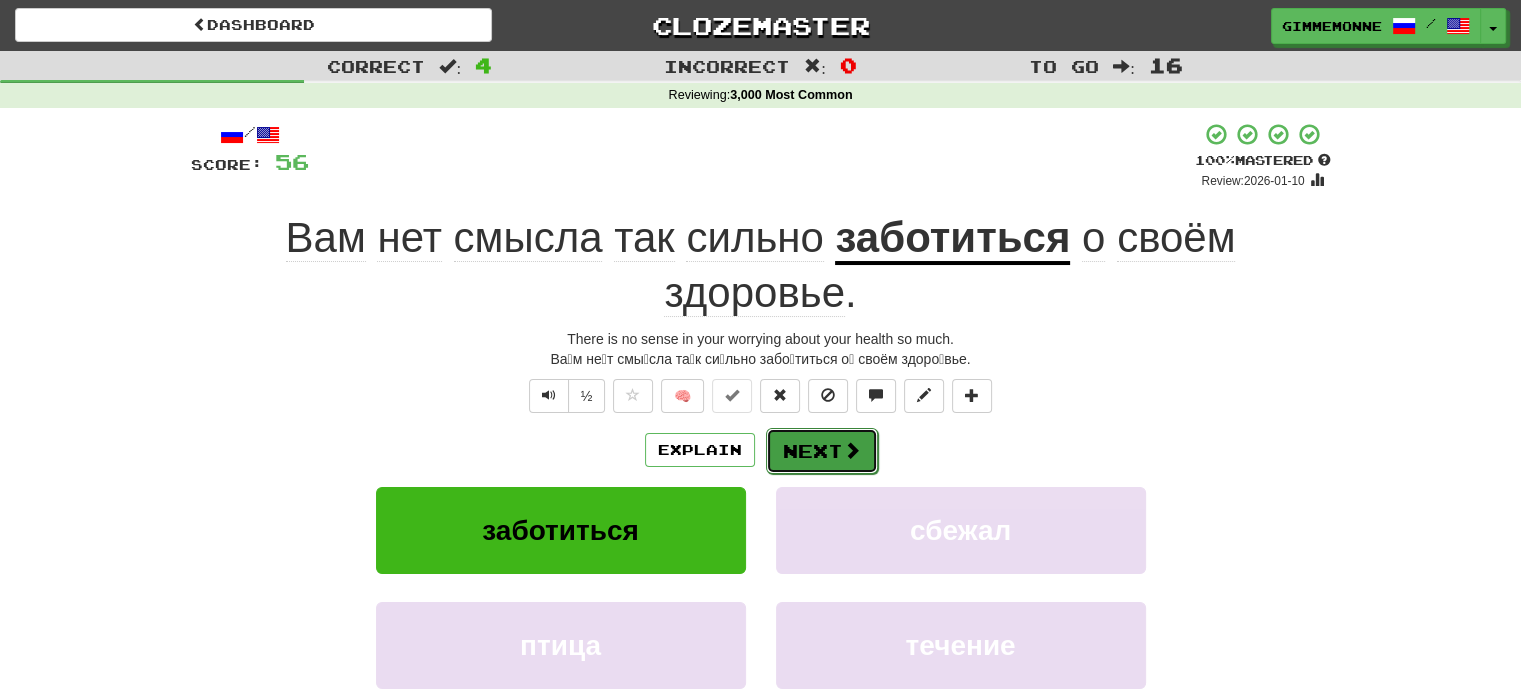 click at bounding box center [852, 450] 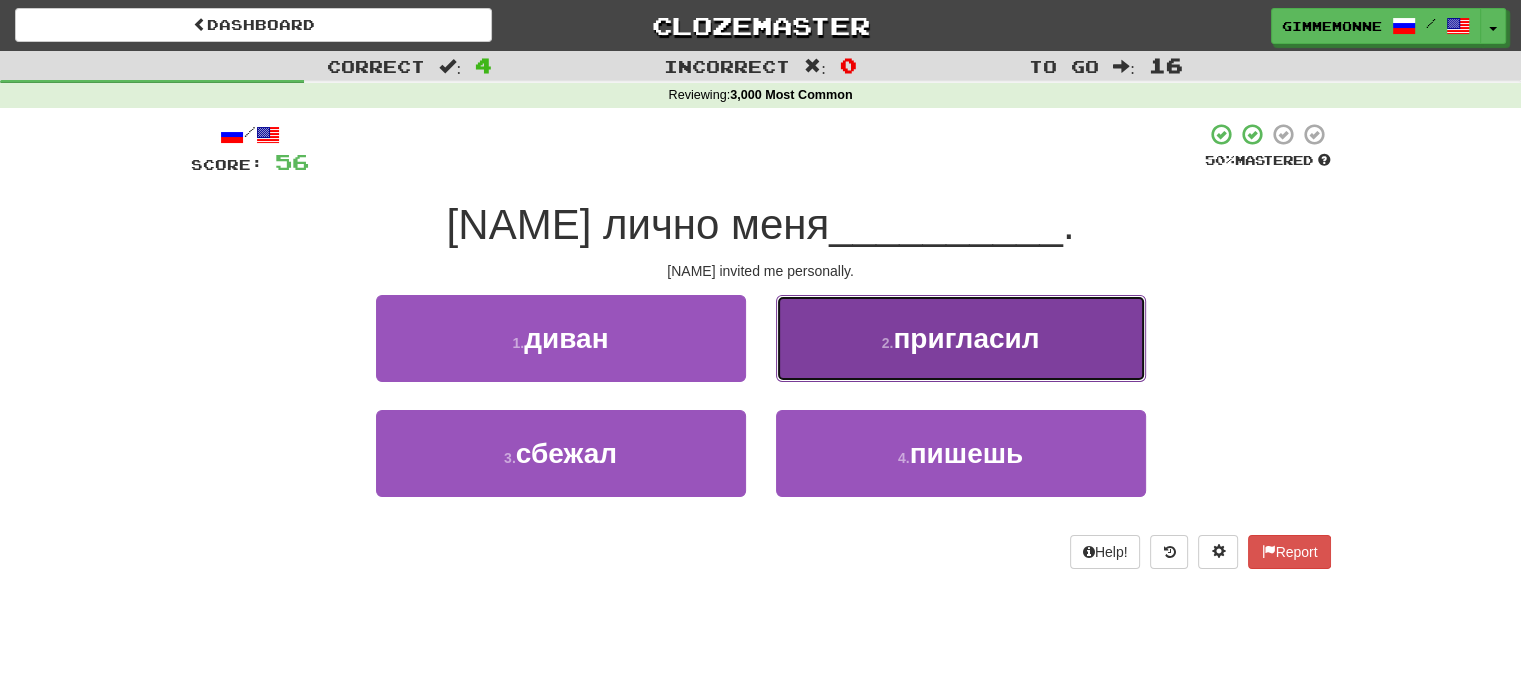 click on "2 .  пригласил" at bounding box center [961, 338] 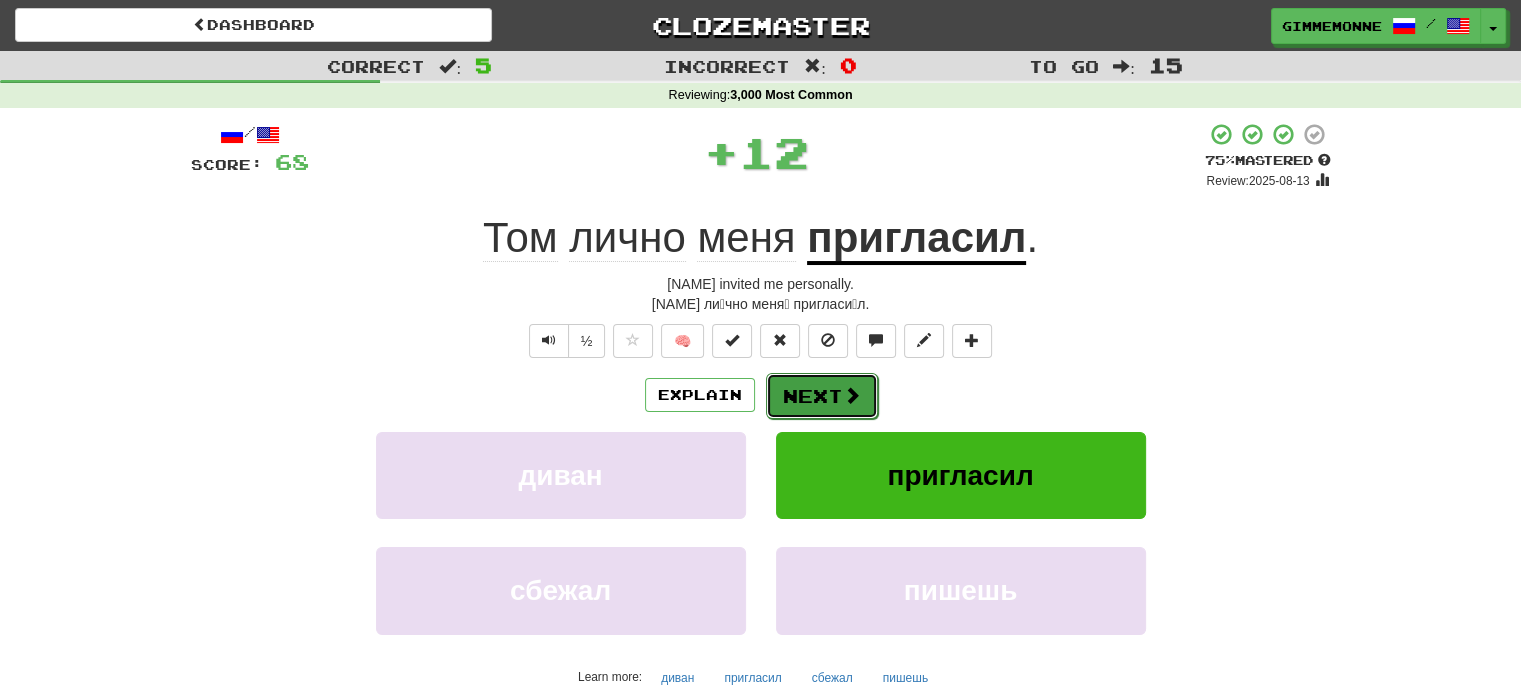 click on "Next" at bounding box center (822, 396) 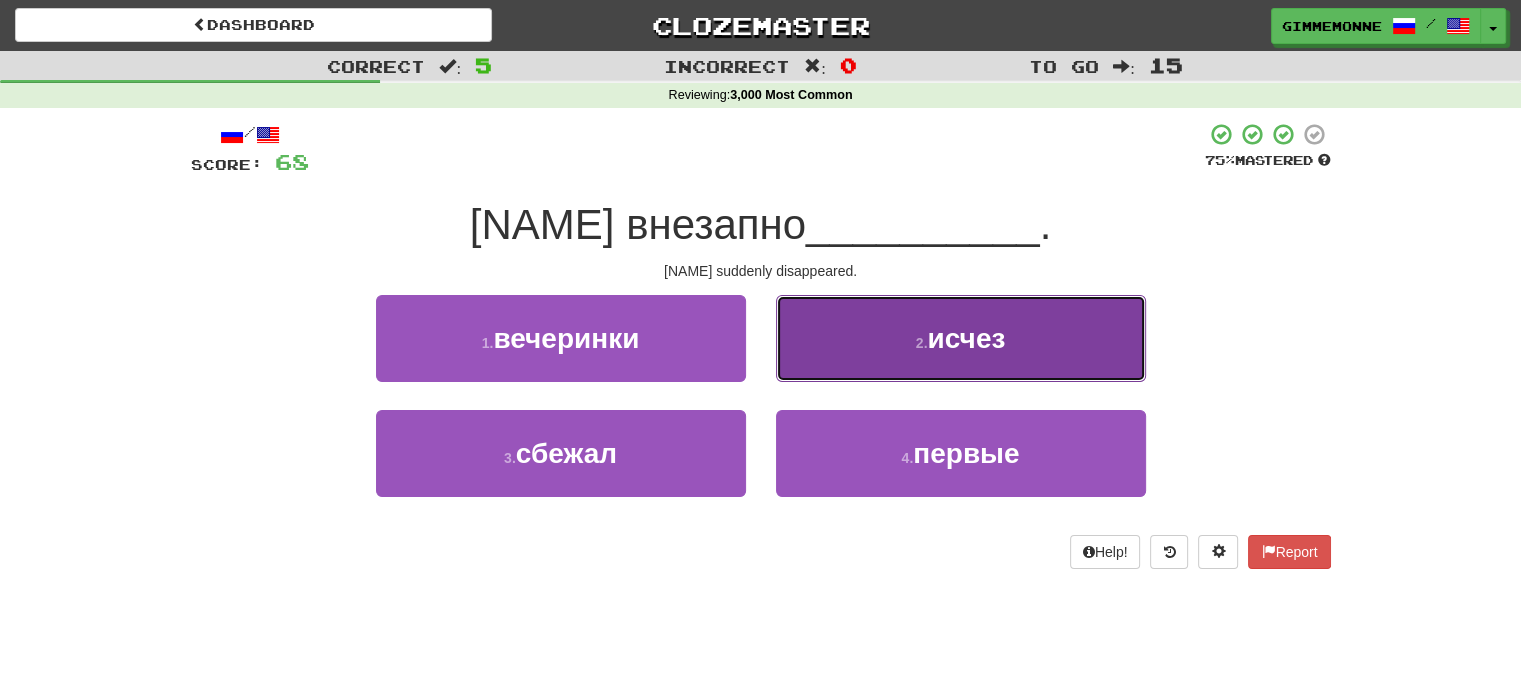 click on "2 .  исчез" at bounding box center (961, 338) 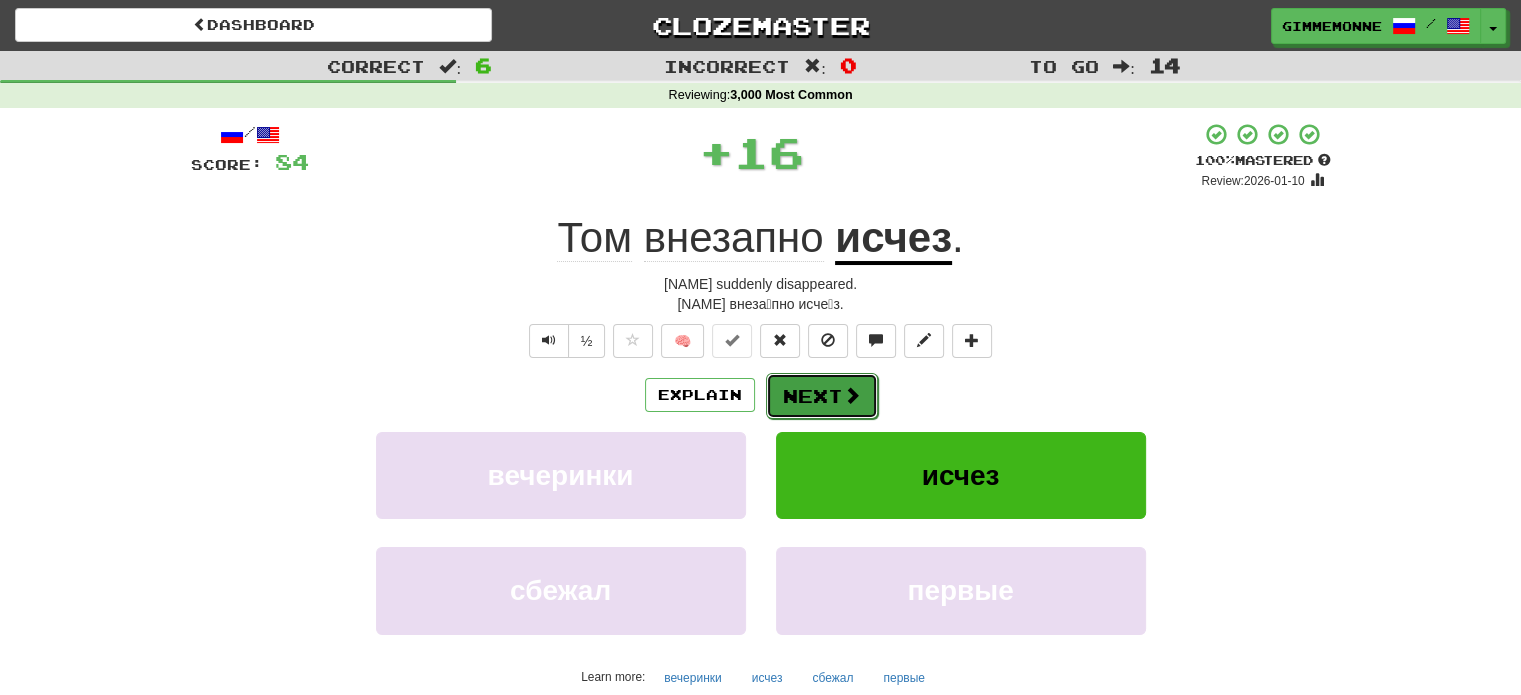 click on "Next" at bounding box center (822, 396) 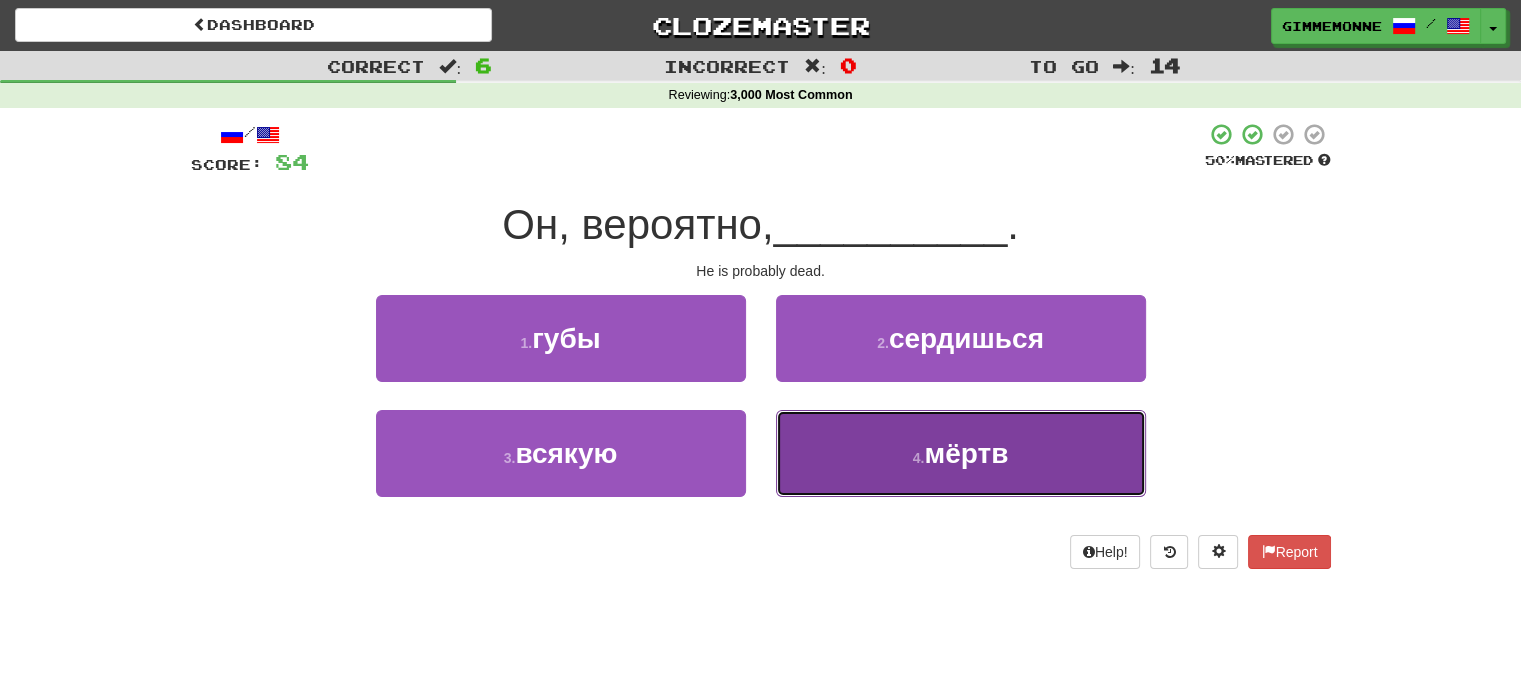 click on "4 .  мёртв" at bounding box center [961, 453] 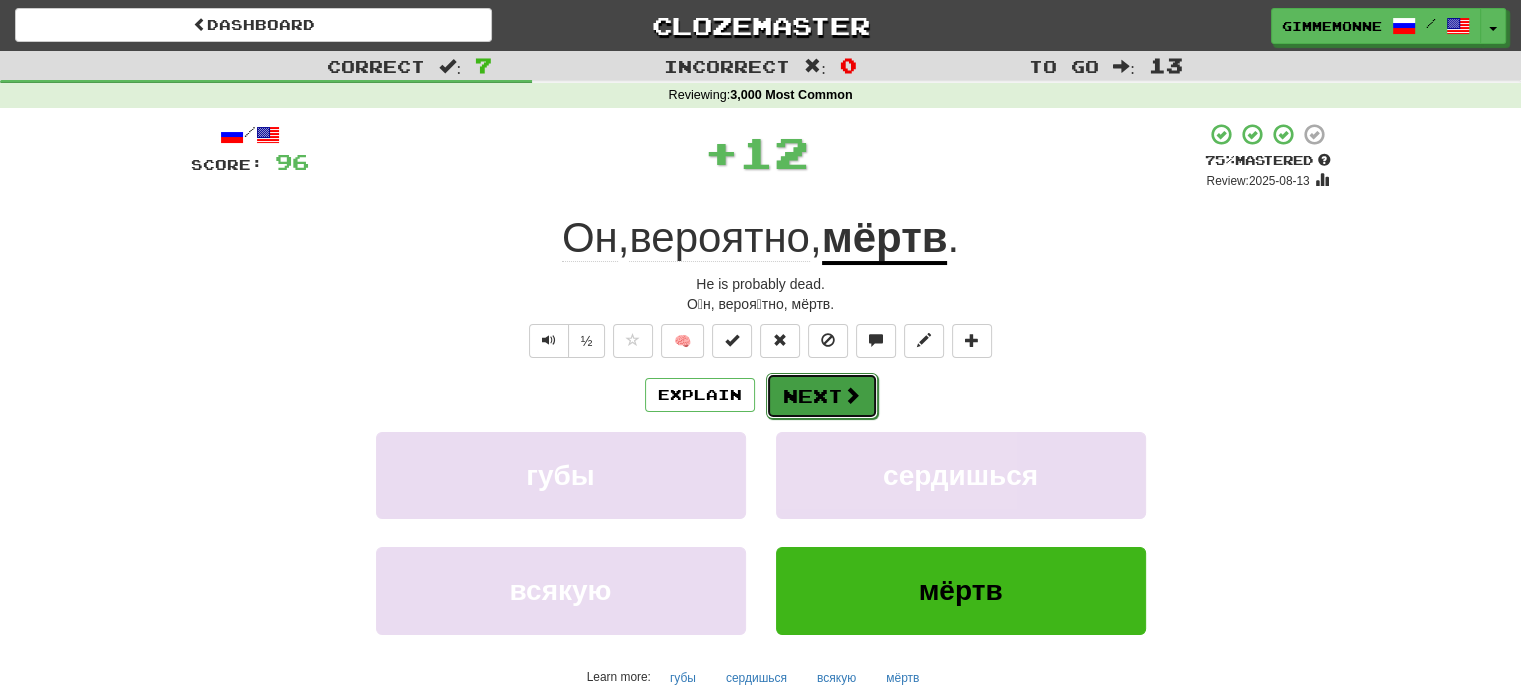 click on "Next" at bounding box center [822, 396] 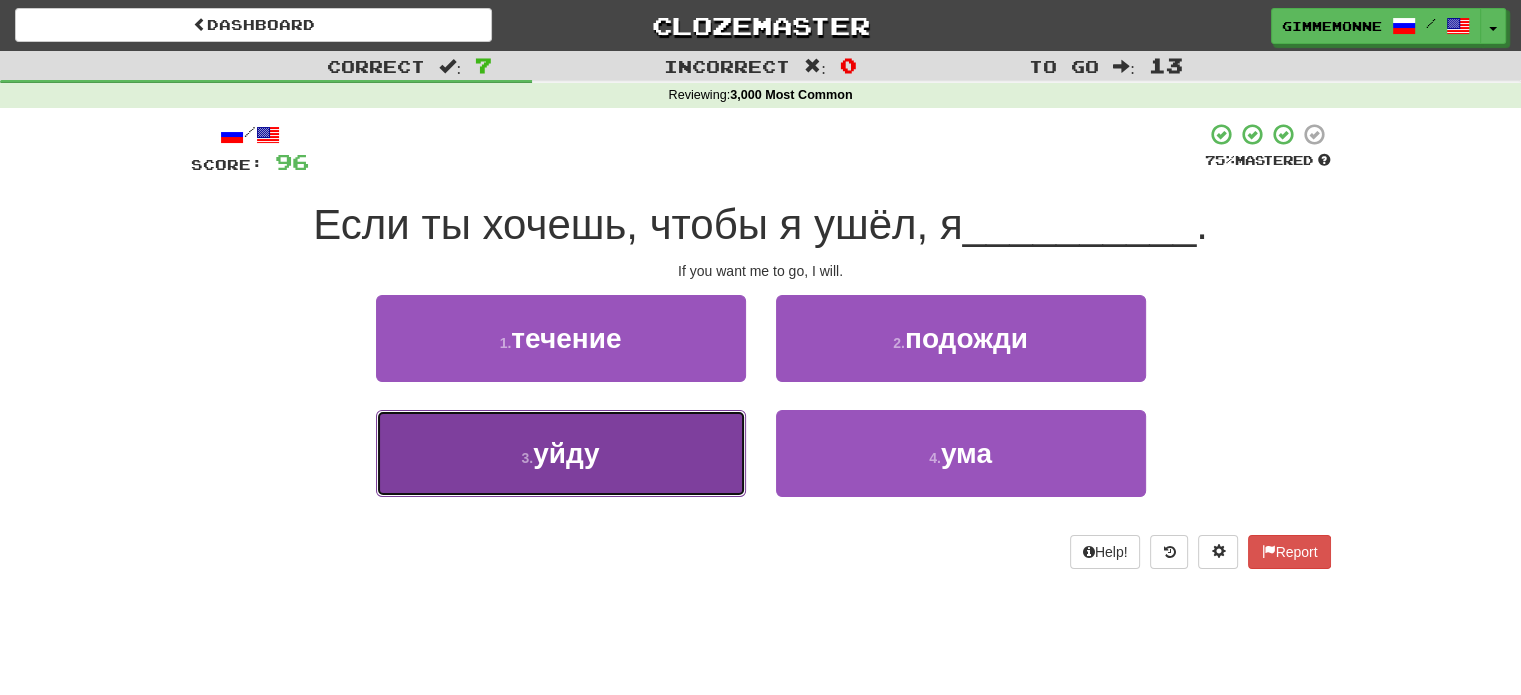 click on "3 .  уйду" at bounding box center (561, 453) 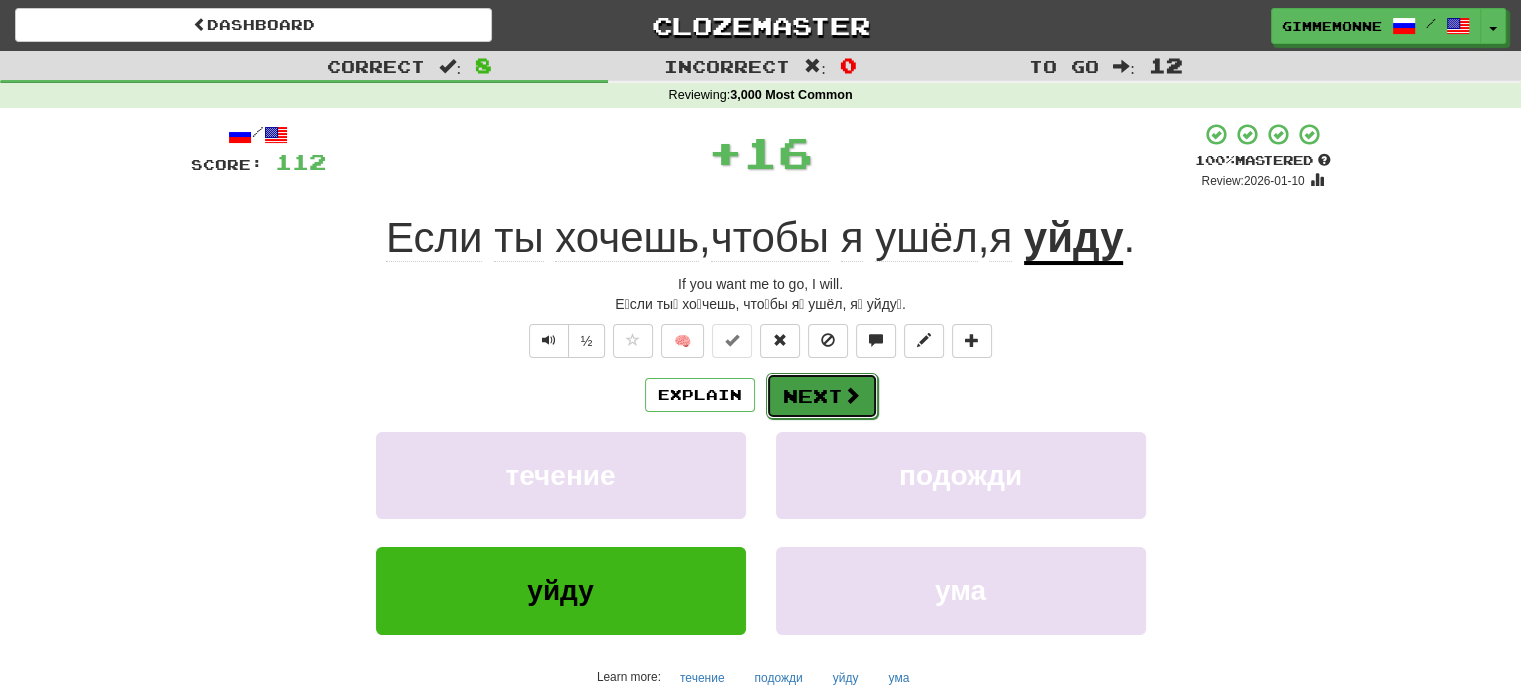 click on "Next" at bounding box center (822, 396) 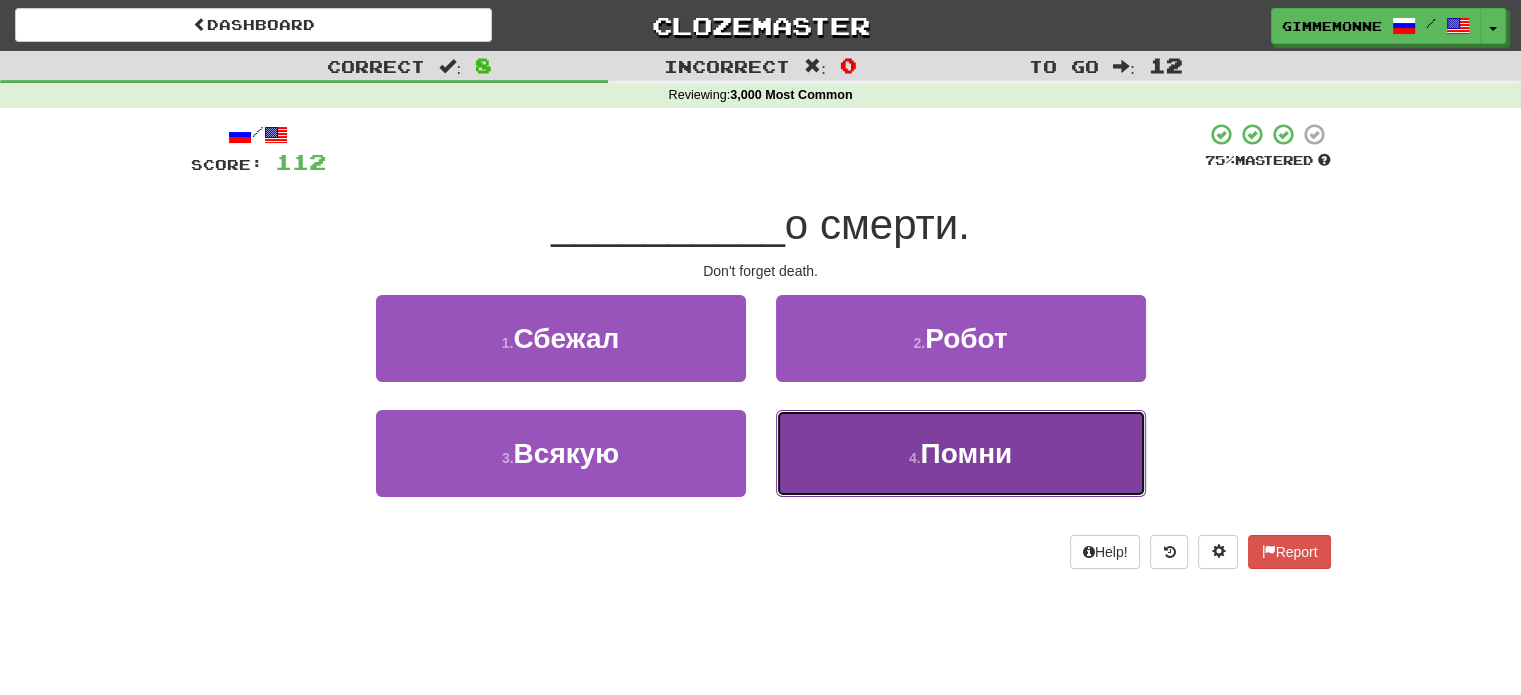 click on "4 .  Помни" at bounding box center (961, 453) 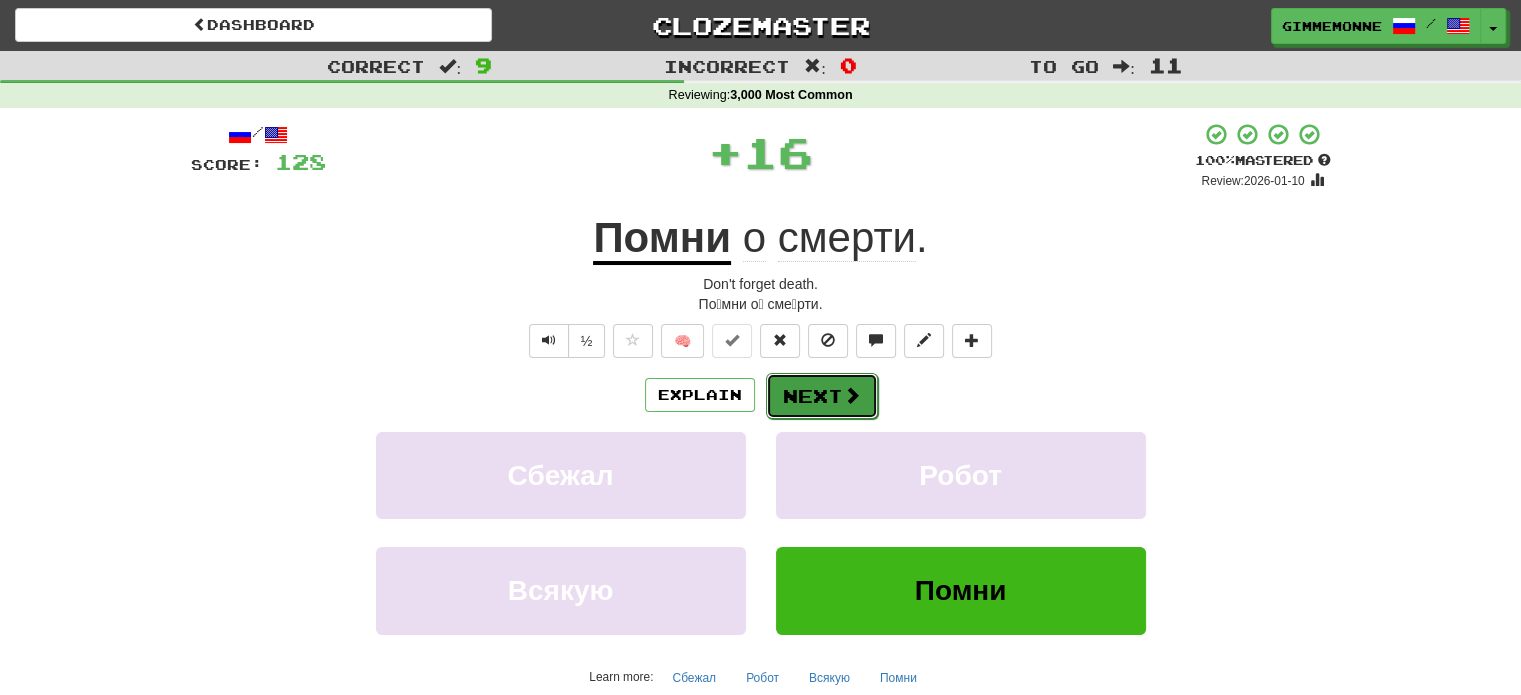 click on "Next" at bounding box center [822, 396] 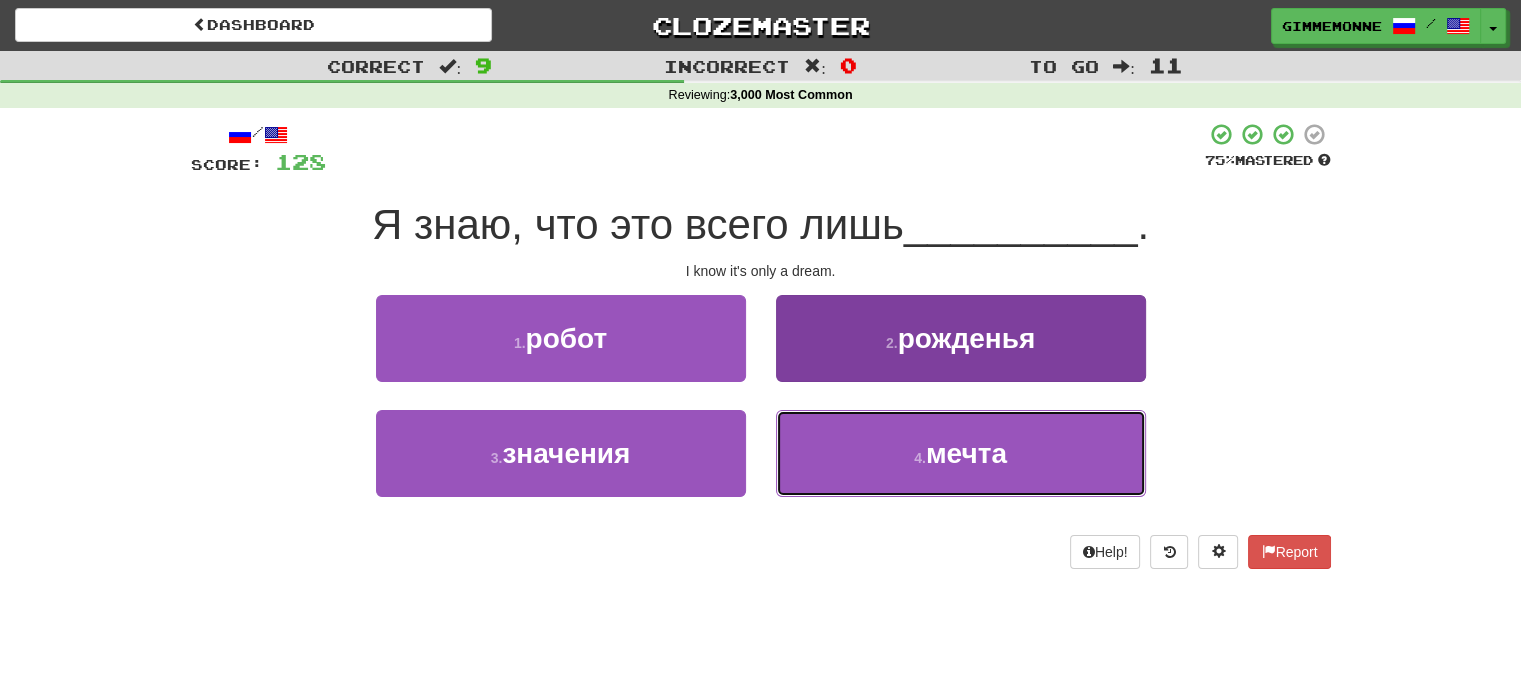 click on "4 .  мечта" at bounding box center (961, 453) 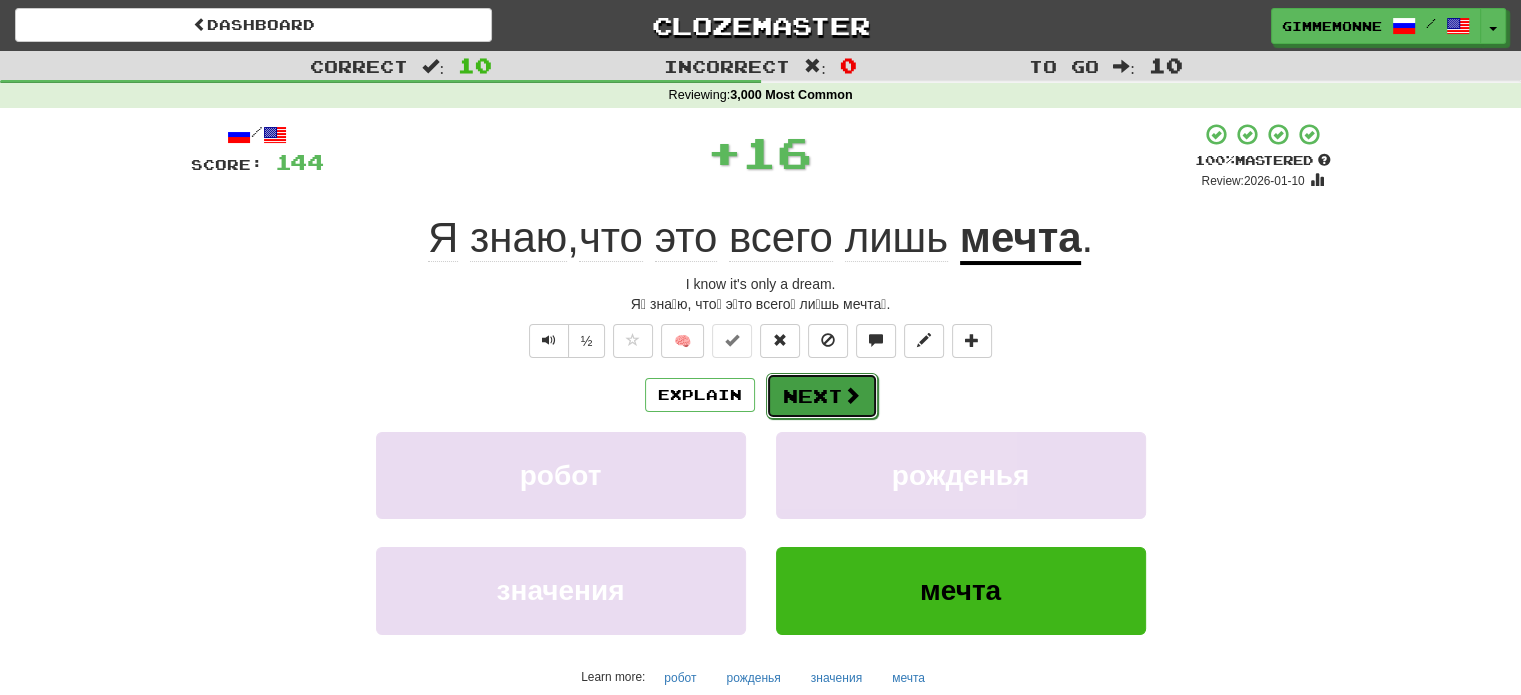 click on "Next" at bounding box center (822, 396) 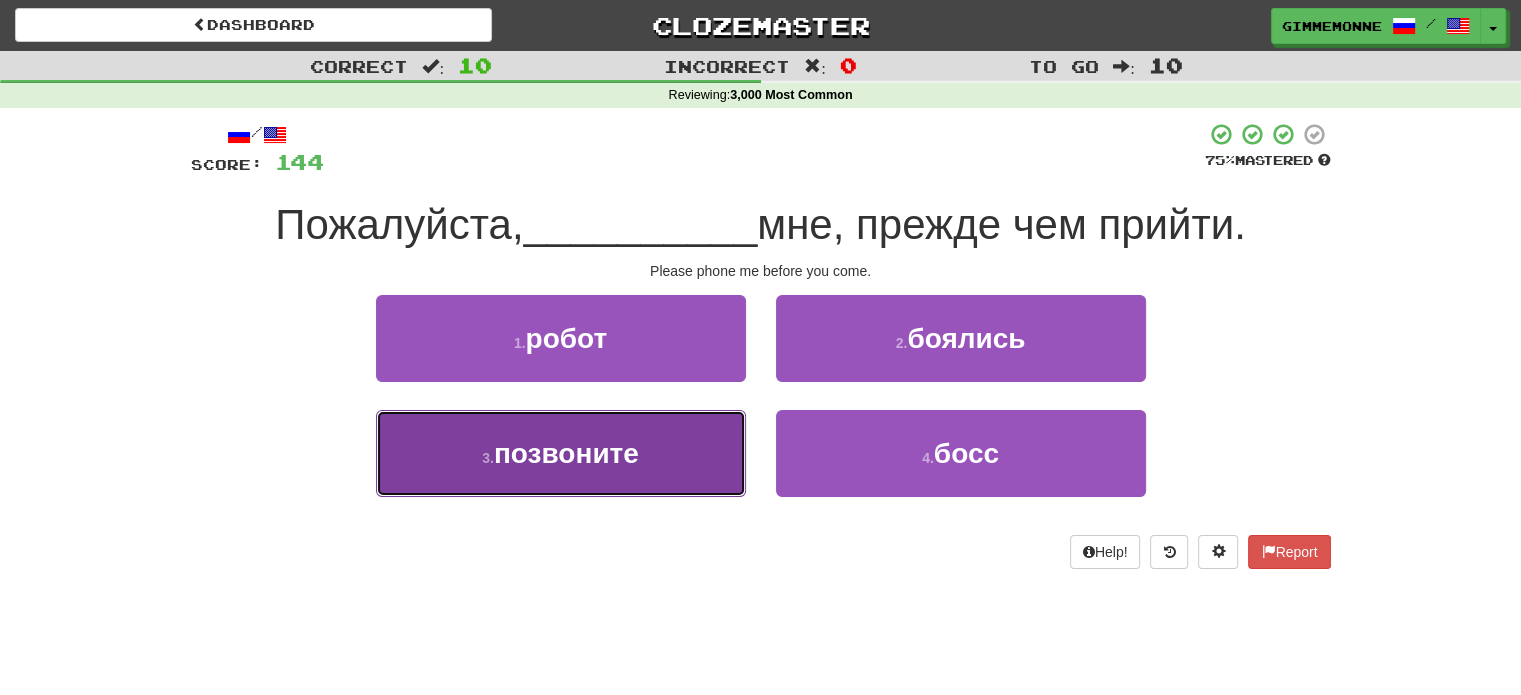 click on "3 .  позвоните" at bounding box center [561, 453] 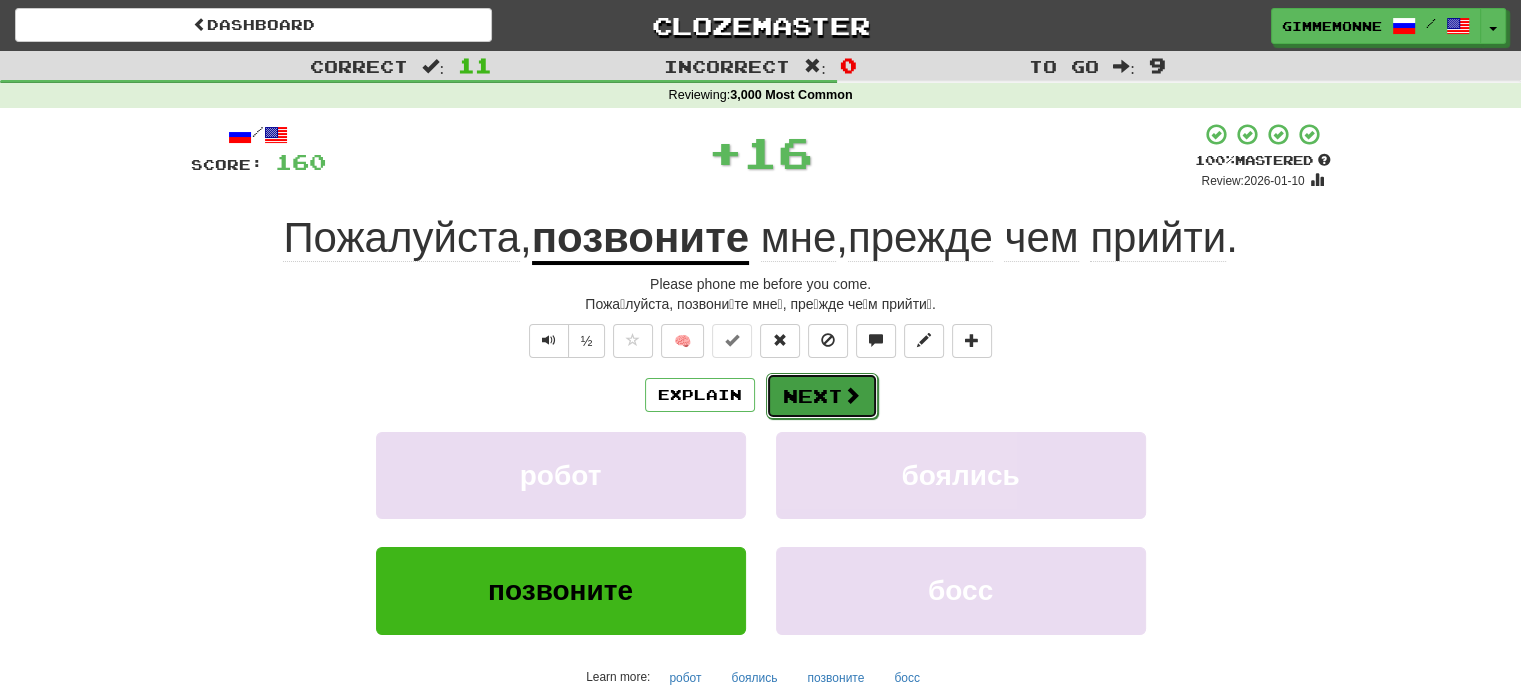 click on "Next" at bounding box center [822, 396] 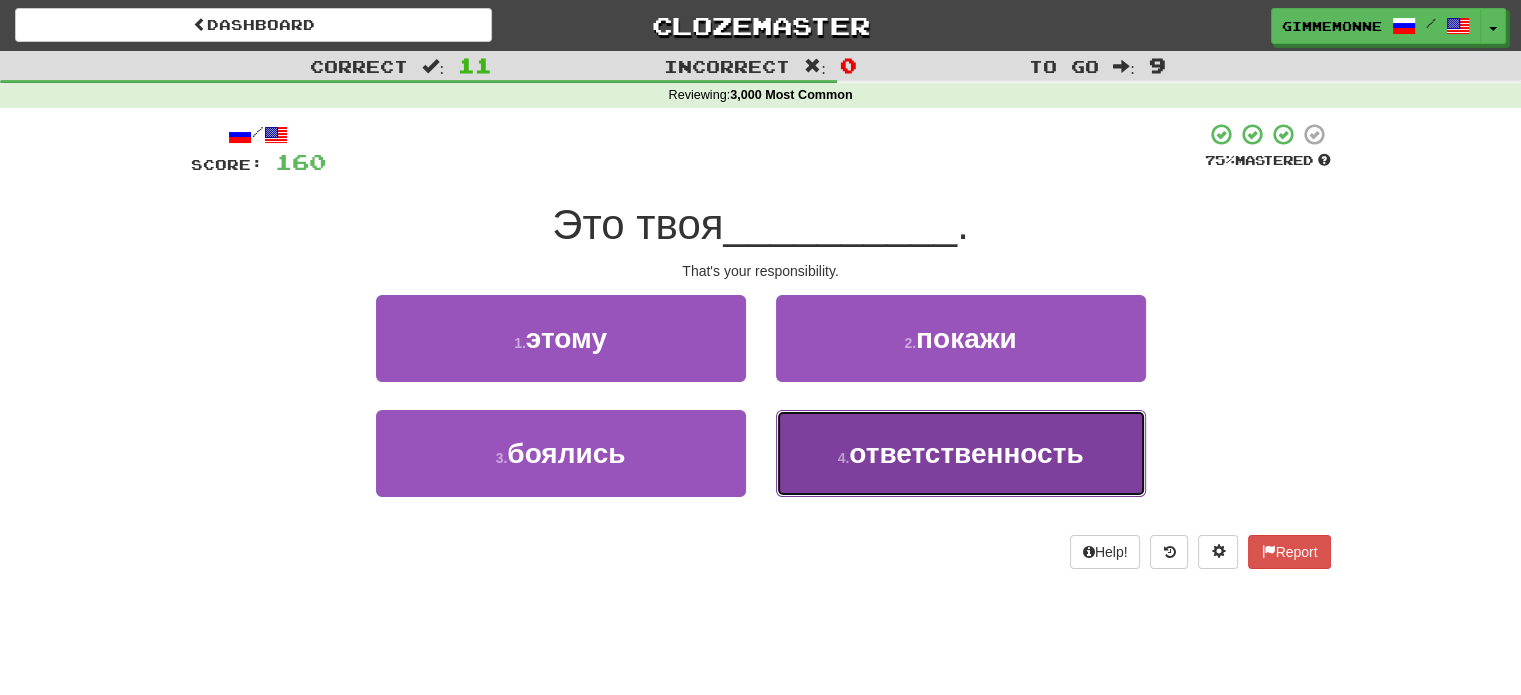 click on "4 ." at bounding box center [844, 458] 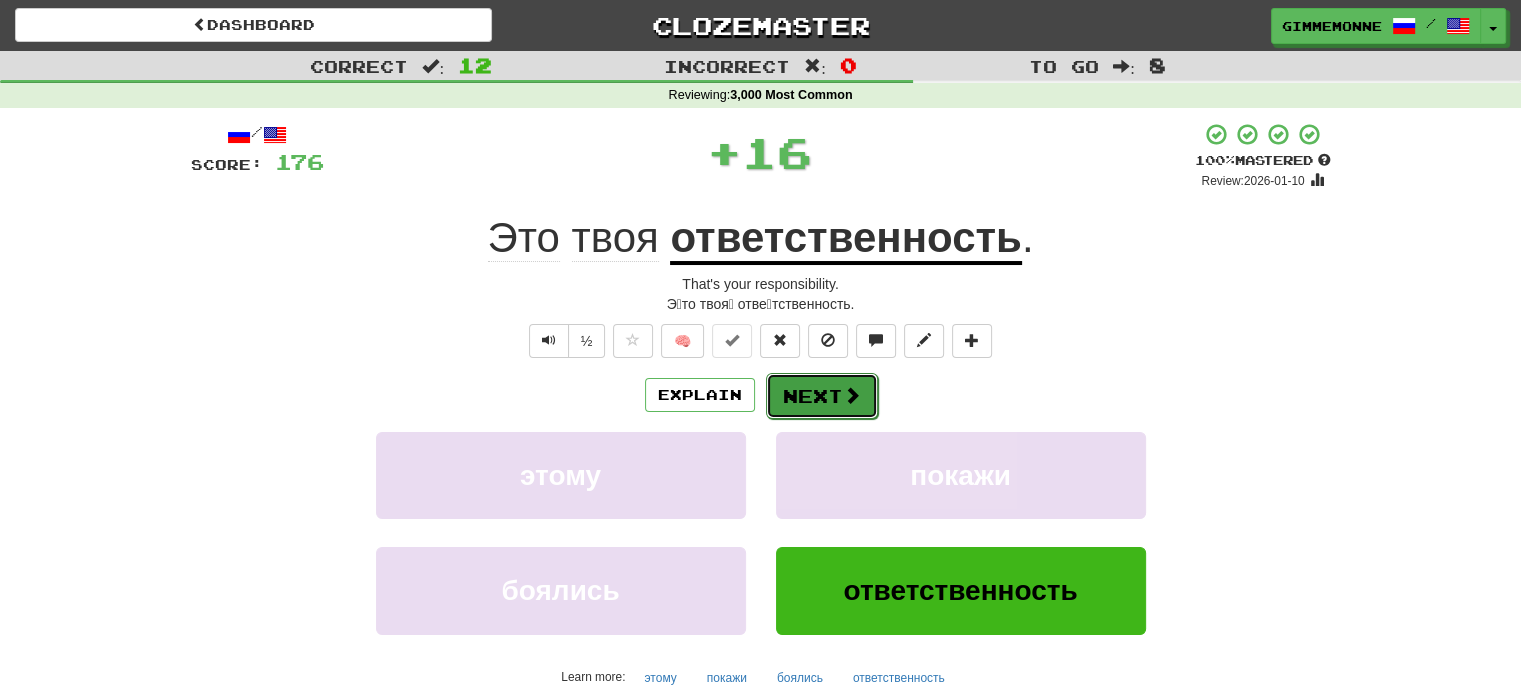 click on "Next" at bounding box center (822, 396) 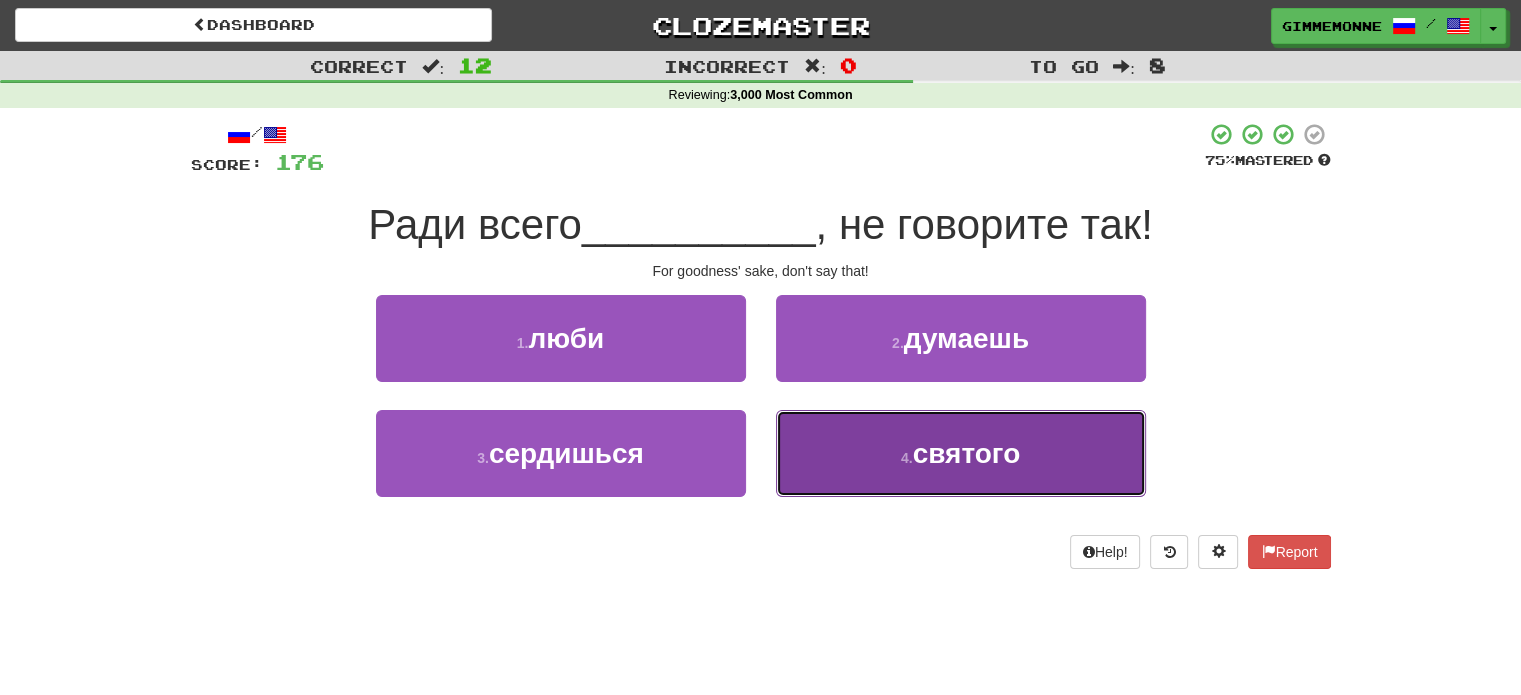 click on "4 .  святого" at bounding box center (961, 453) 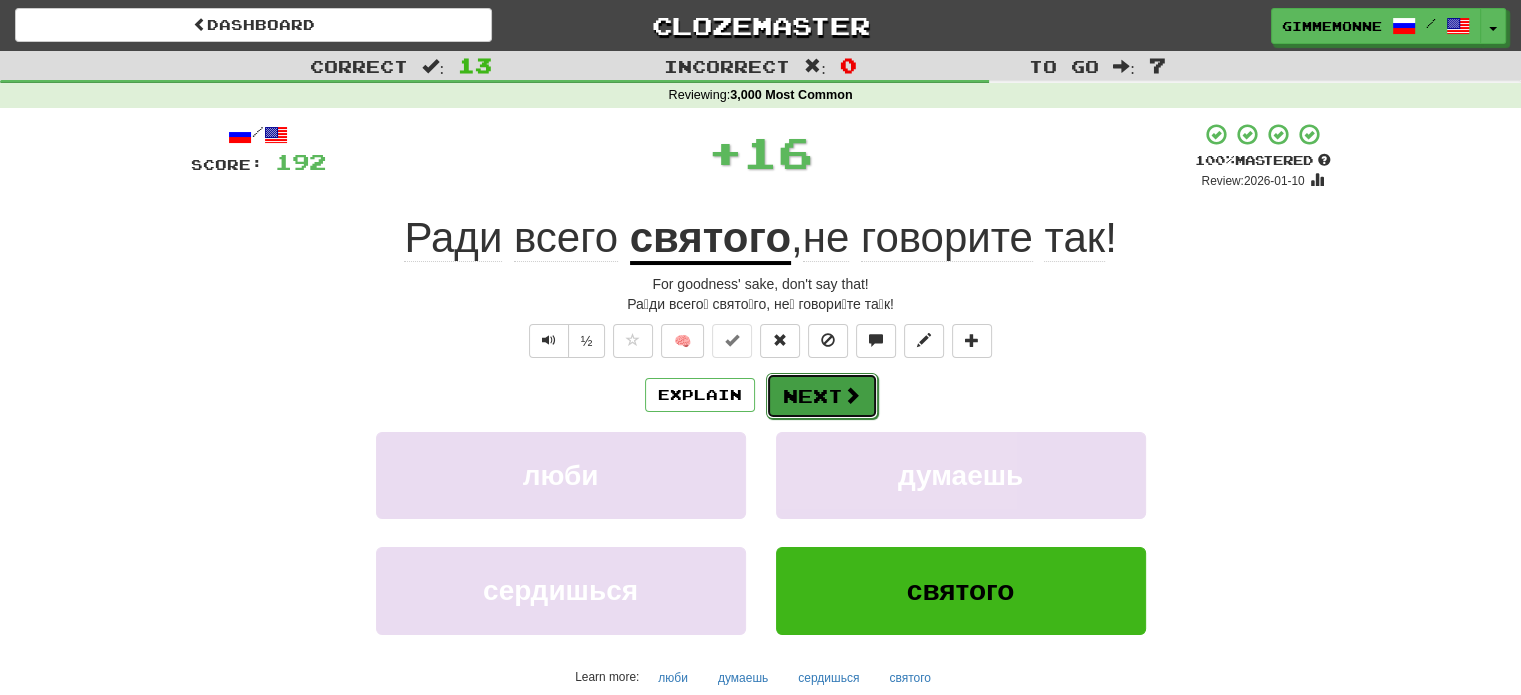 click on "Next" at bounding box center [822, 396] 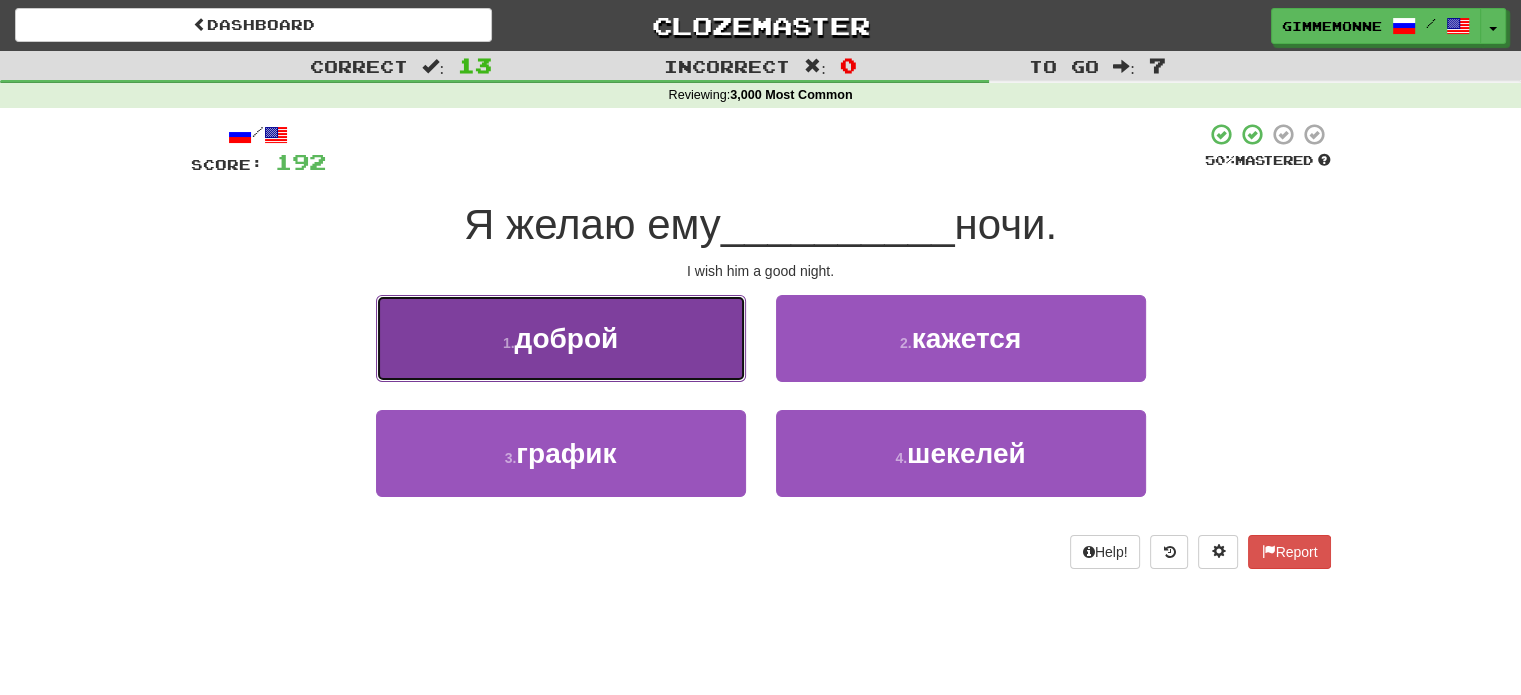 click on "1 .  доброй" at bounding box center (561, 338) 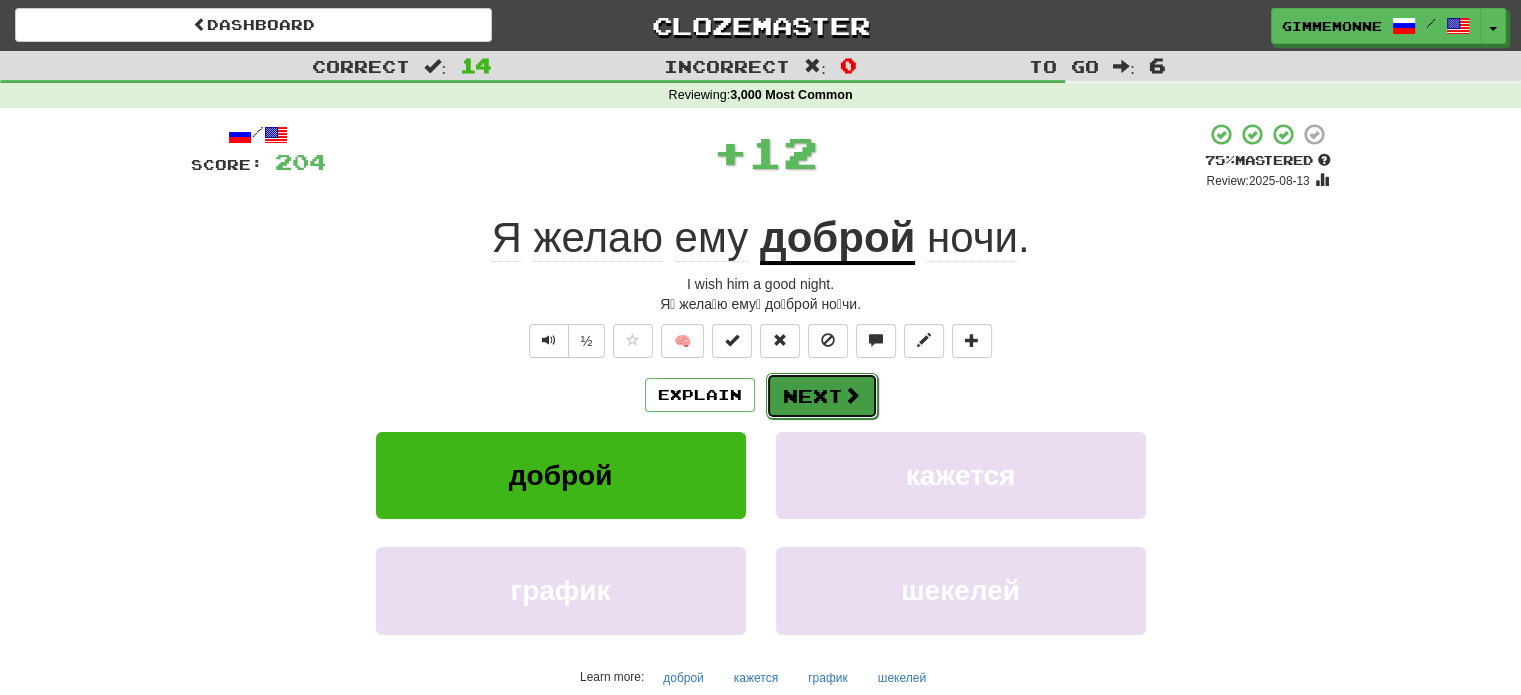 click on "Next" at bounding box center [822, 396] 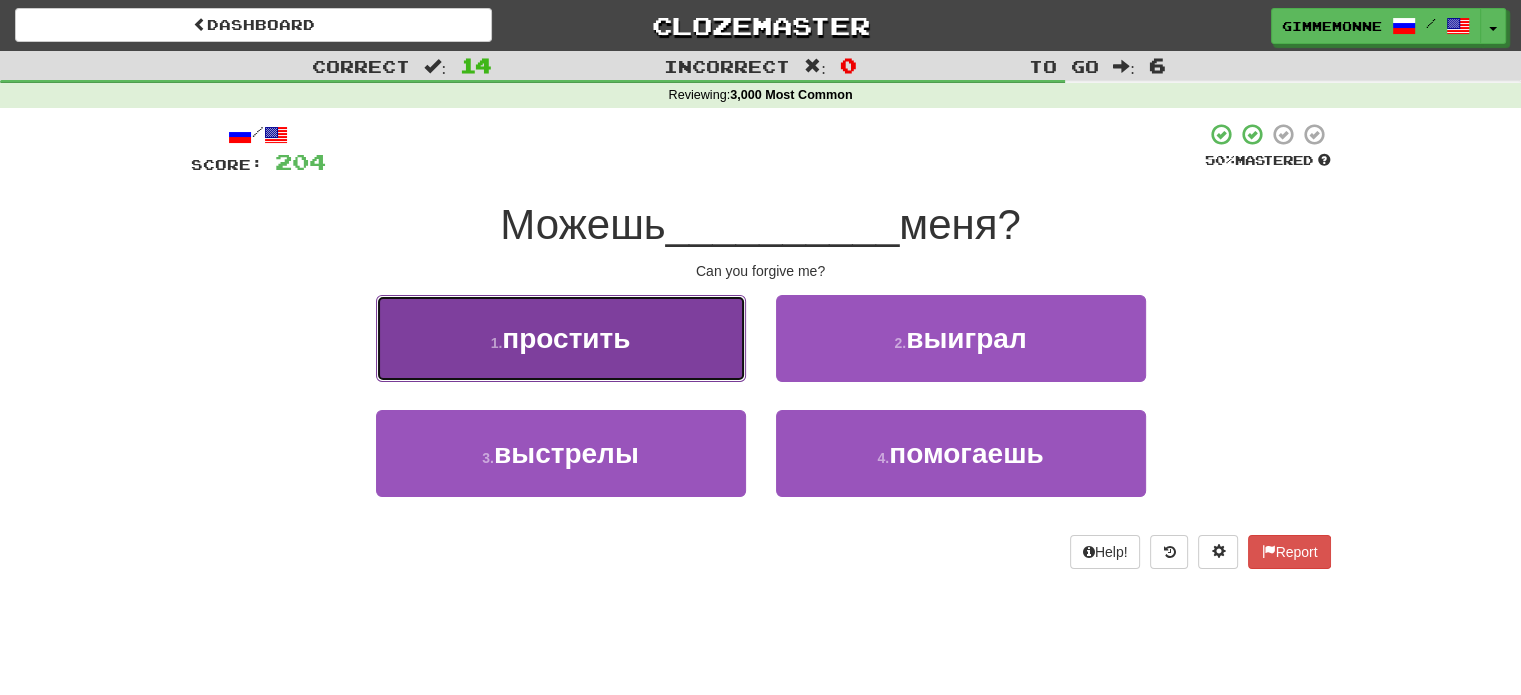click on "1 .  простить" at bounding box center (561, 338) 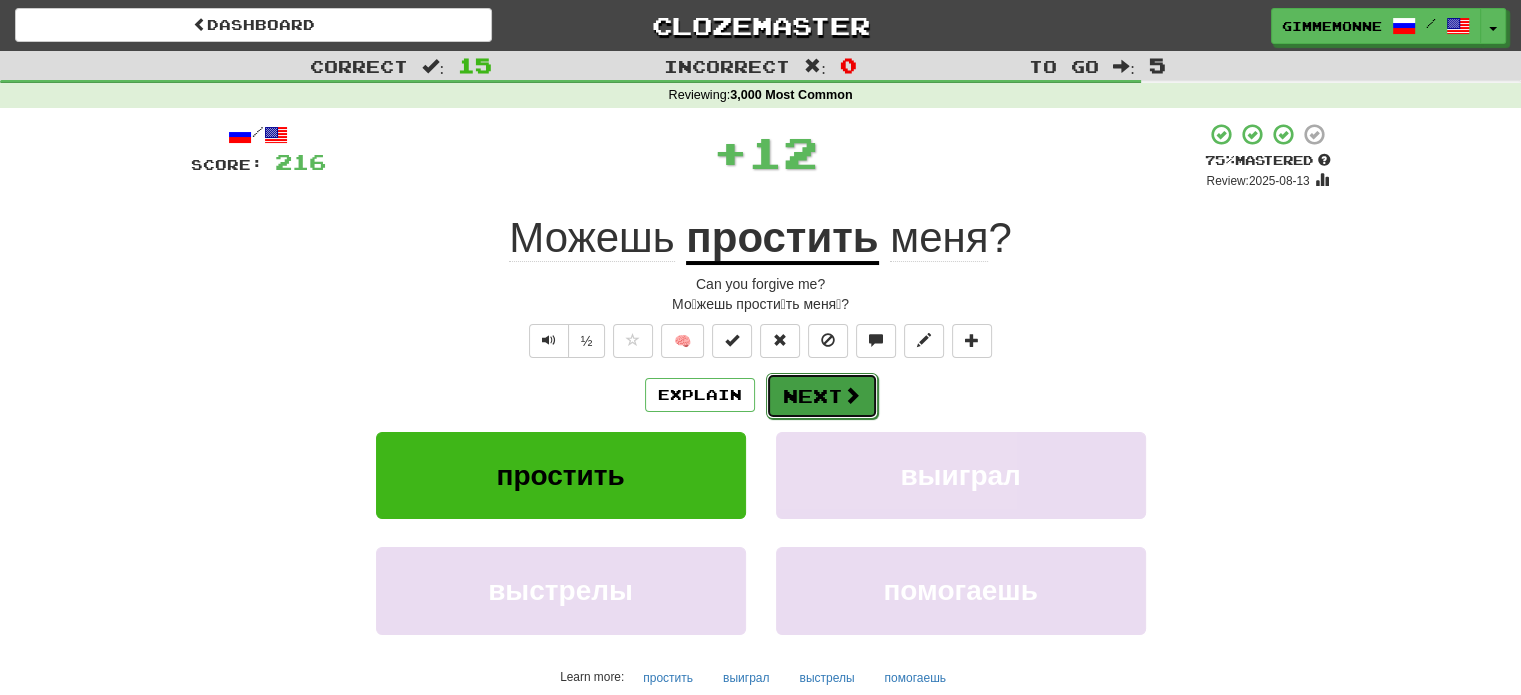 click on "Next" at bounding box center (822, 396) 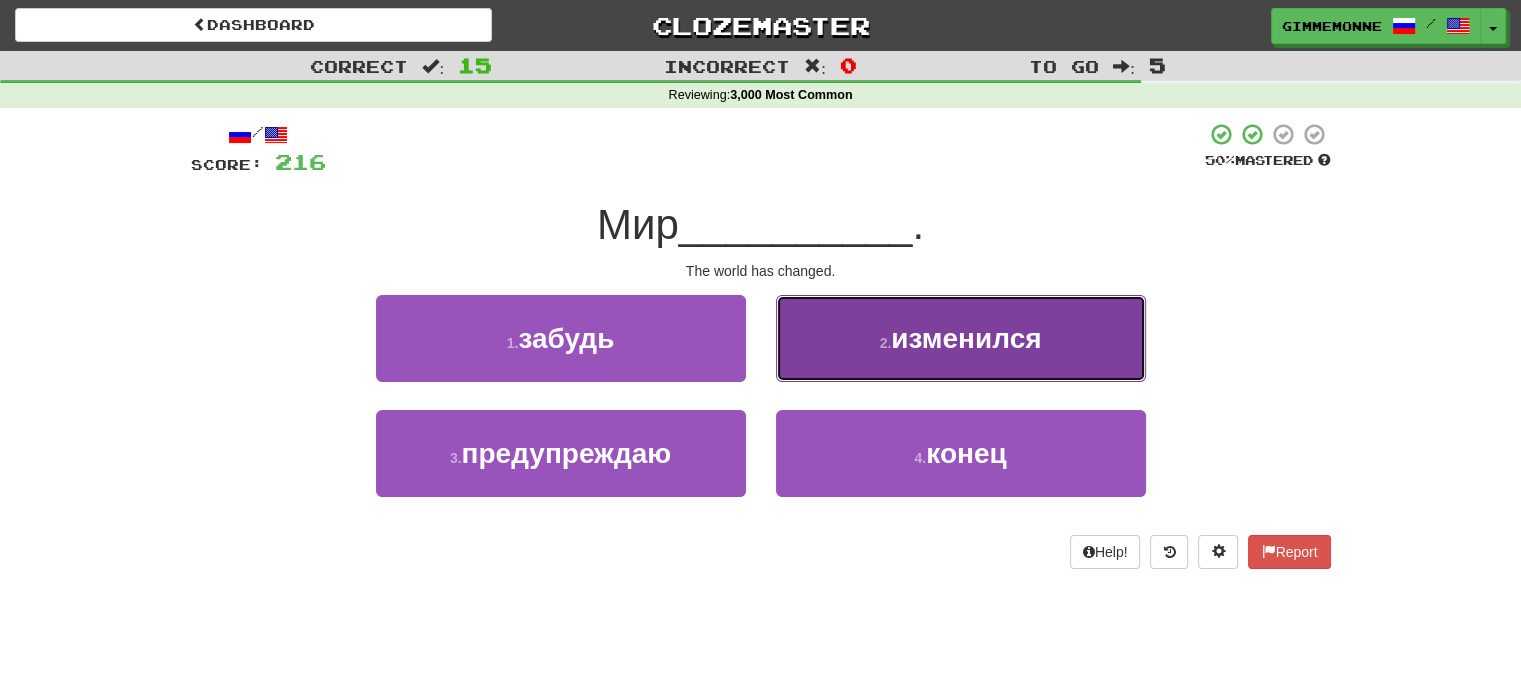 click on "2 .  изменился" at bounding box center (961, 338) 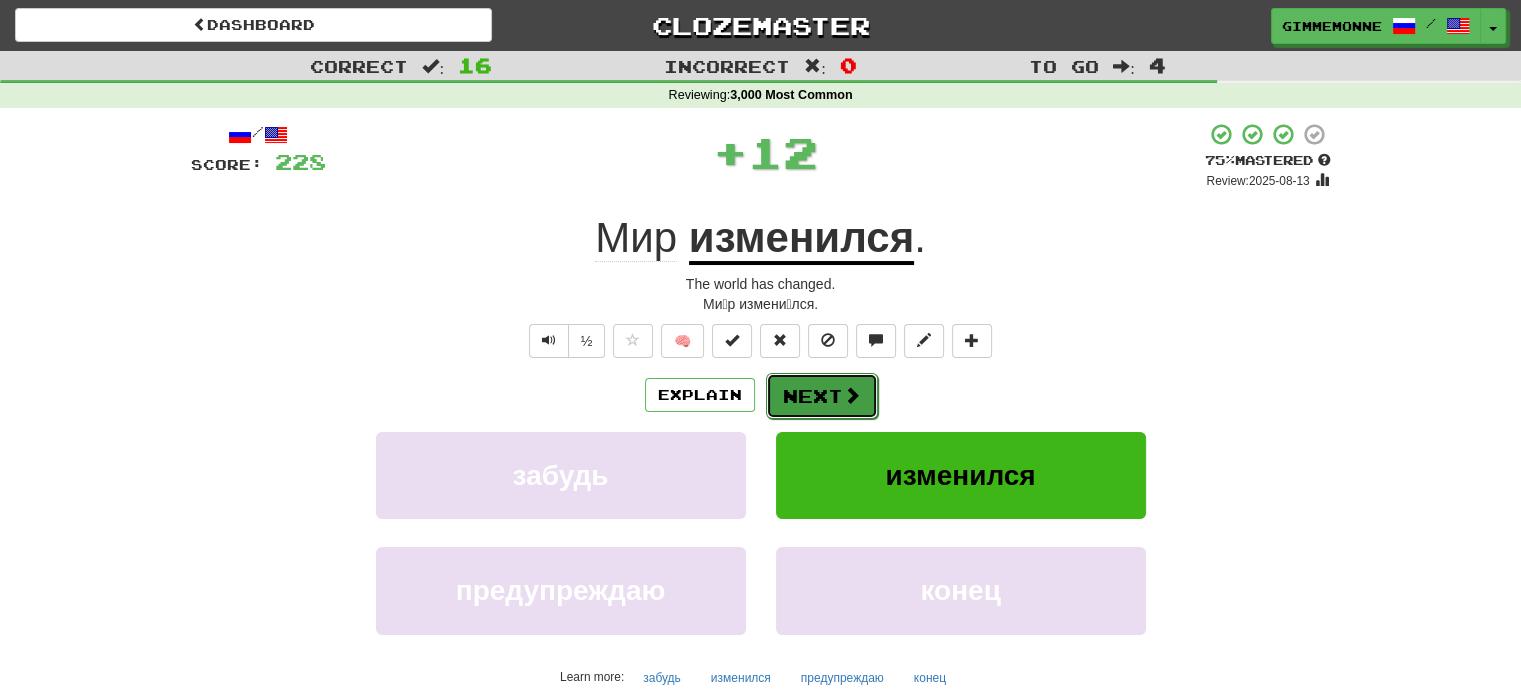 click on "Next" at bounding box center (822, 396) 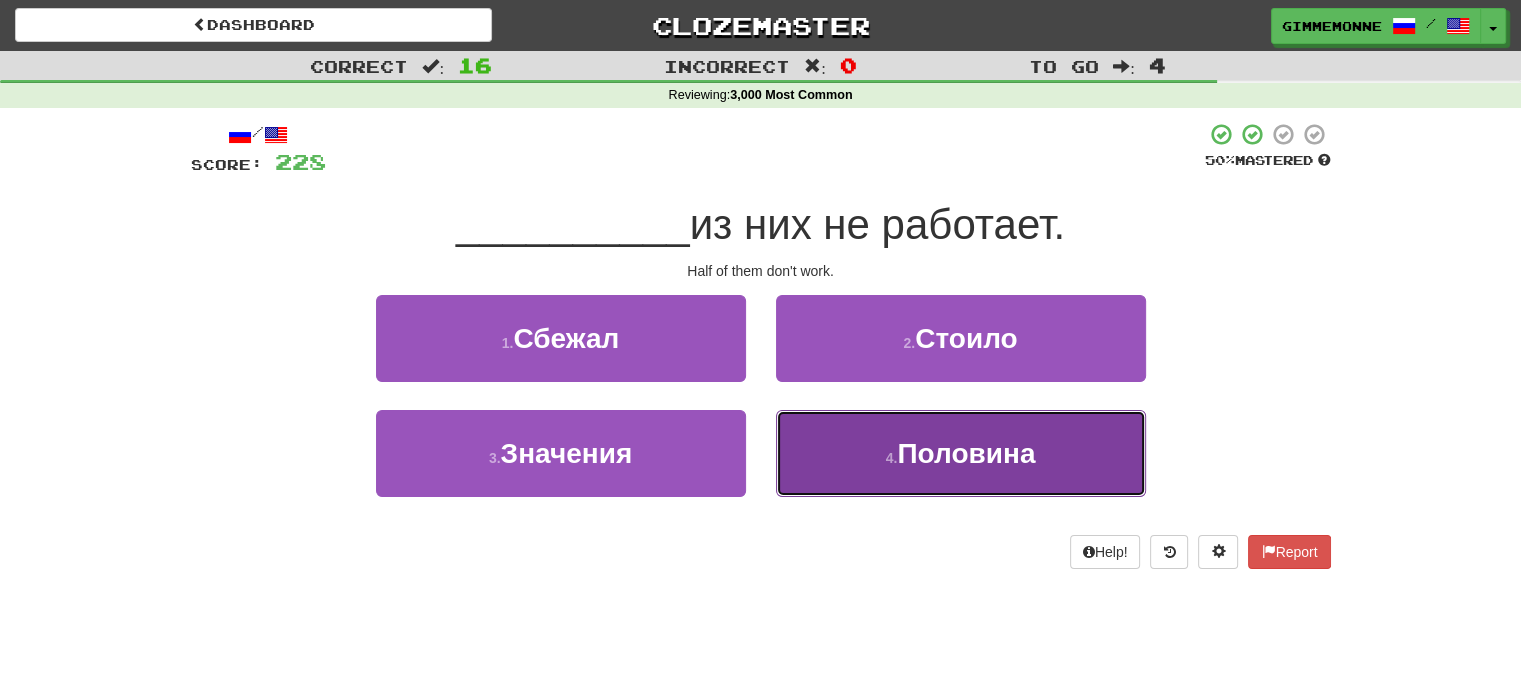 click on "4 .  Половина" at bounding box center (961, 453) 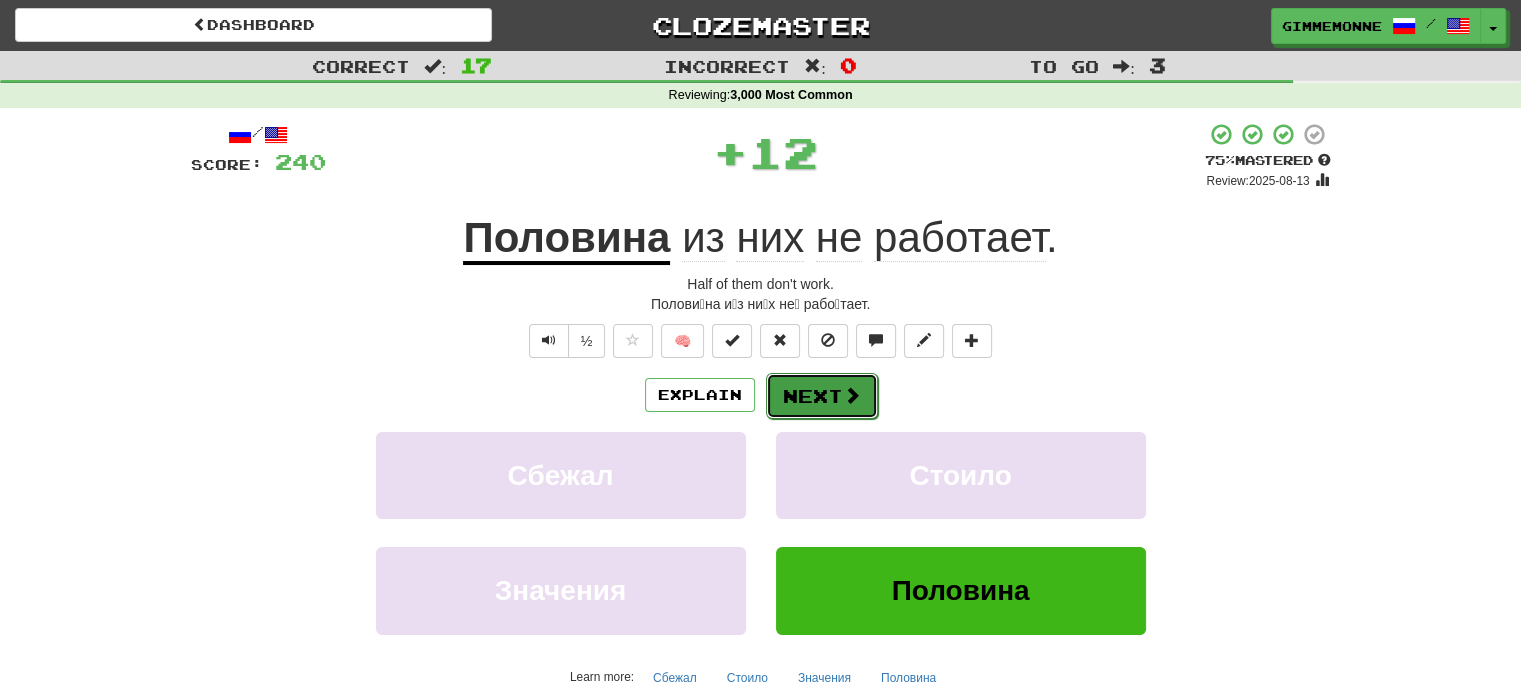 click at bounding box center [852, 395] 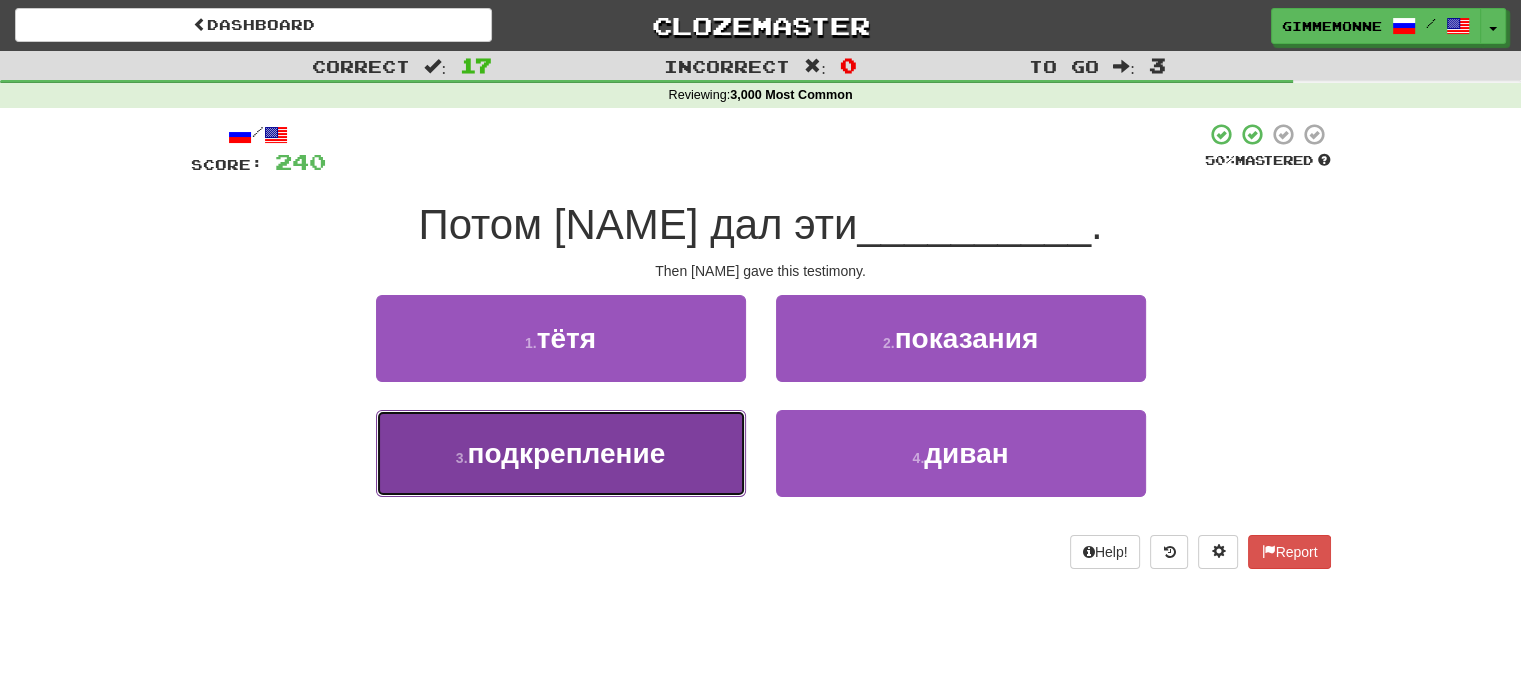 click on "3 .  подкрепление" at bounding box center [561, 453] 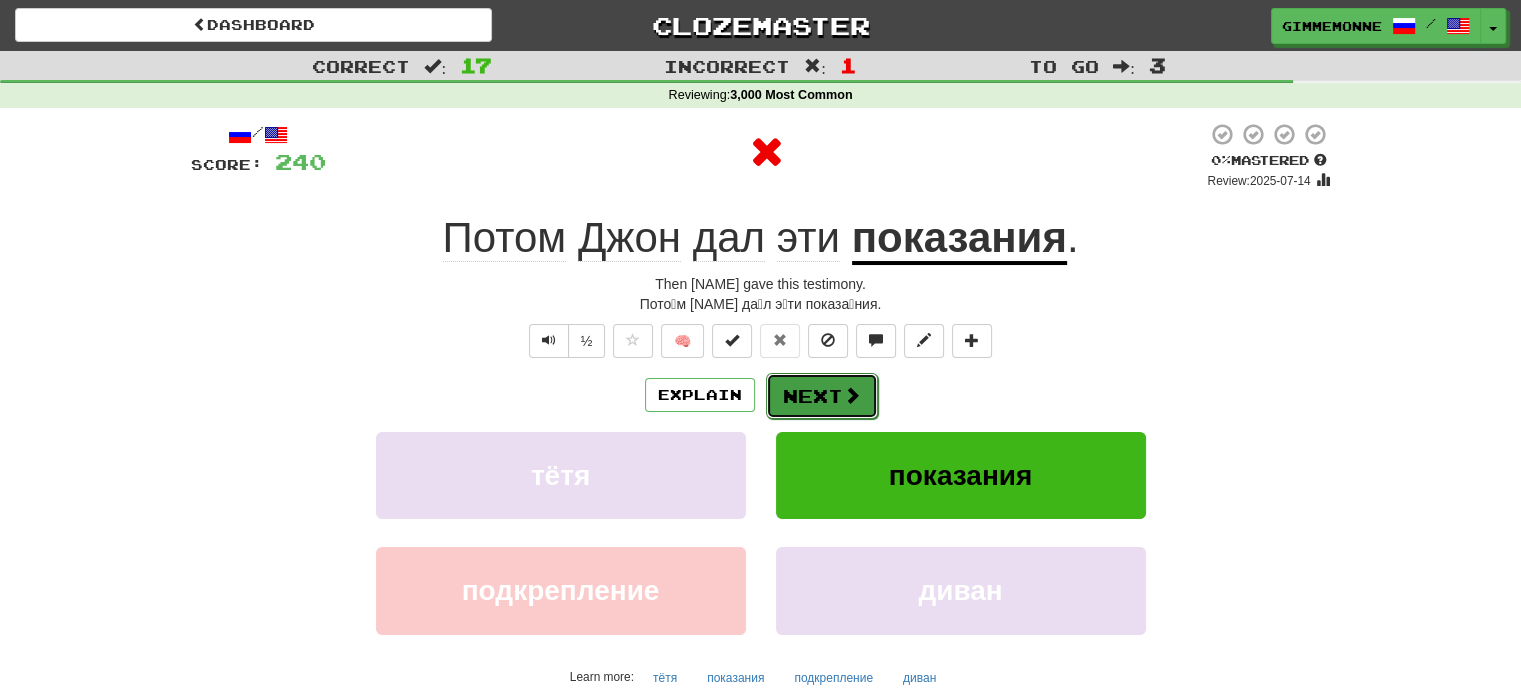 click on "Next" at bounding box center [822, 396] 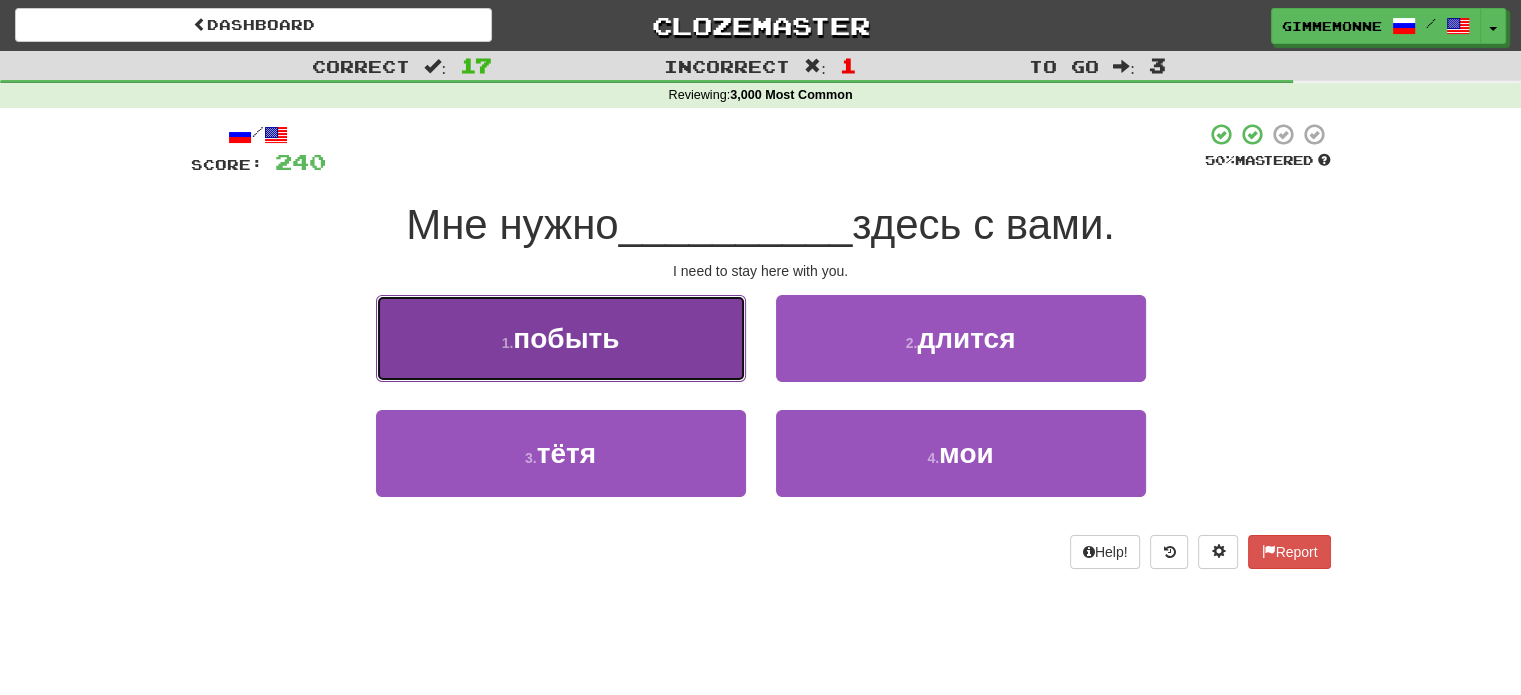 click on "1 .  побыть" at bounding box center (561, 338) 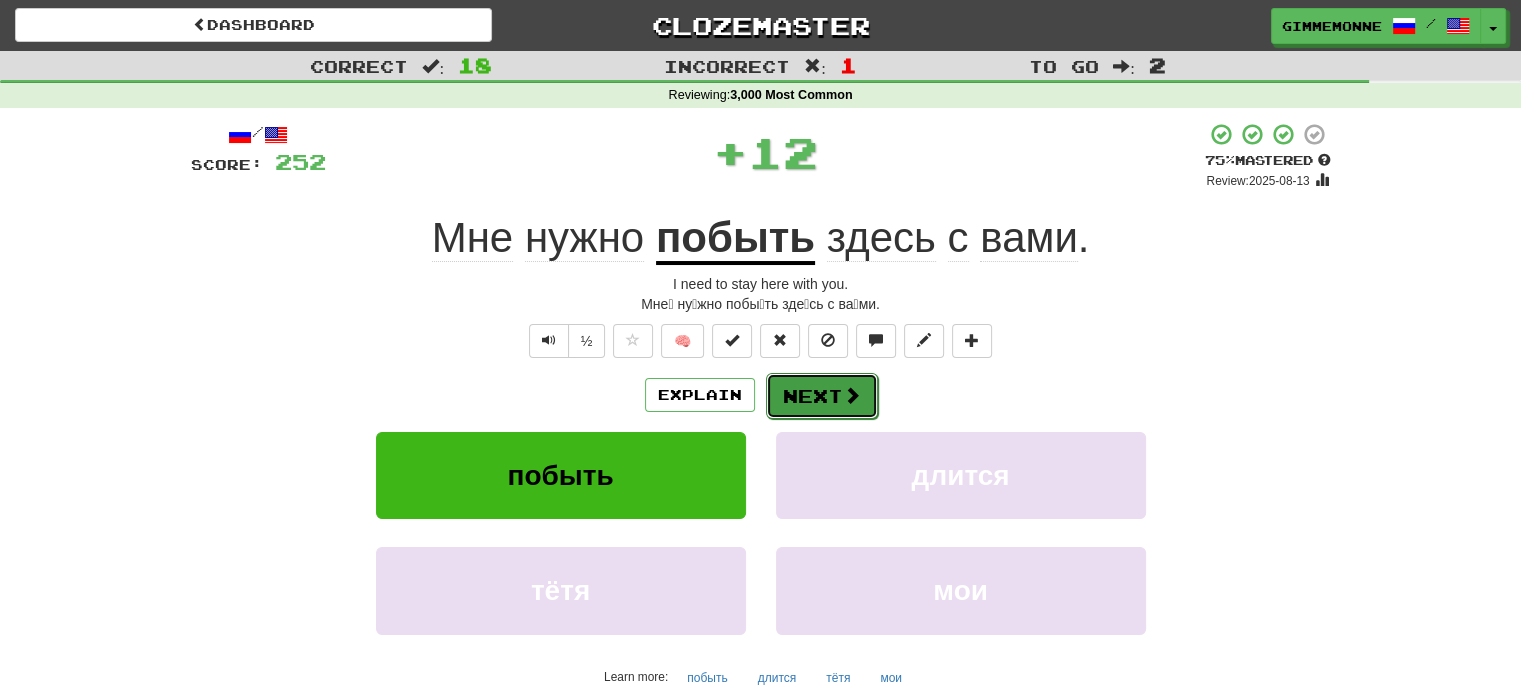 click on "Next" at bounding box center [822, 396] 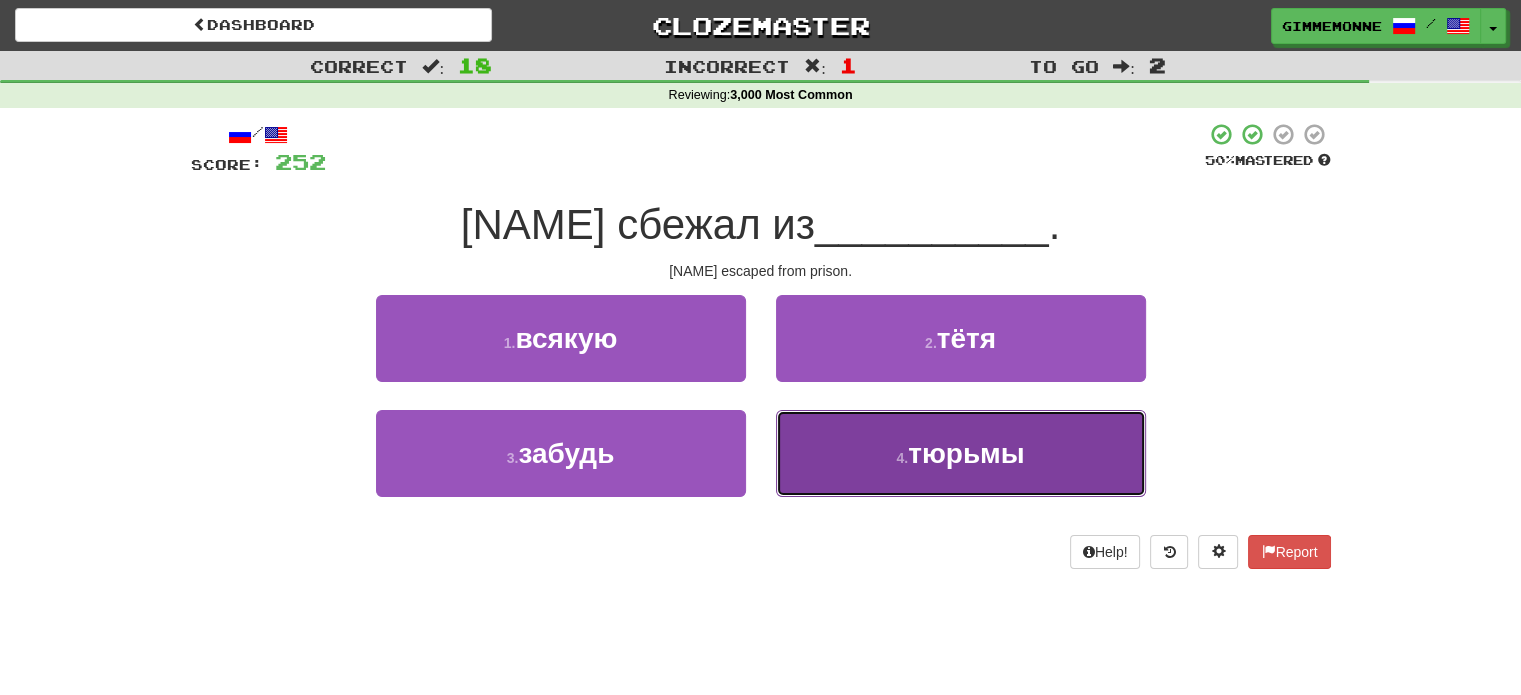 click on "4 .  тюрьмы" at bounding box center (961, 453) 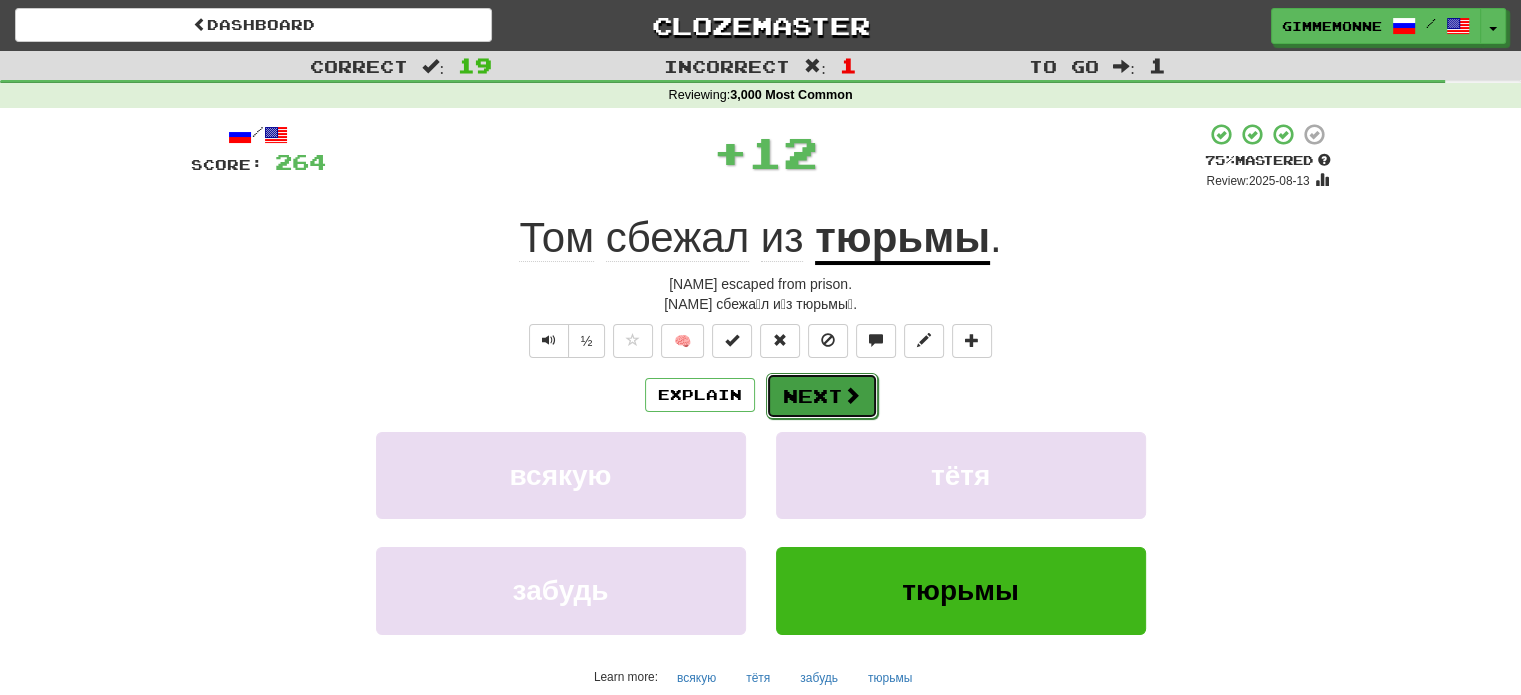 click on "Next" at bounding box center (822, 396) 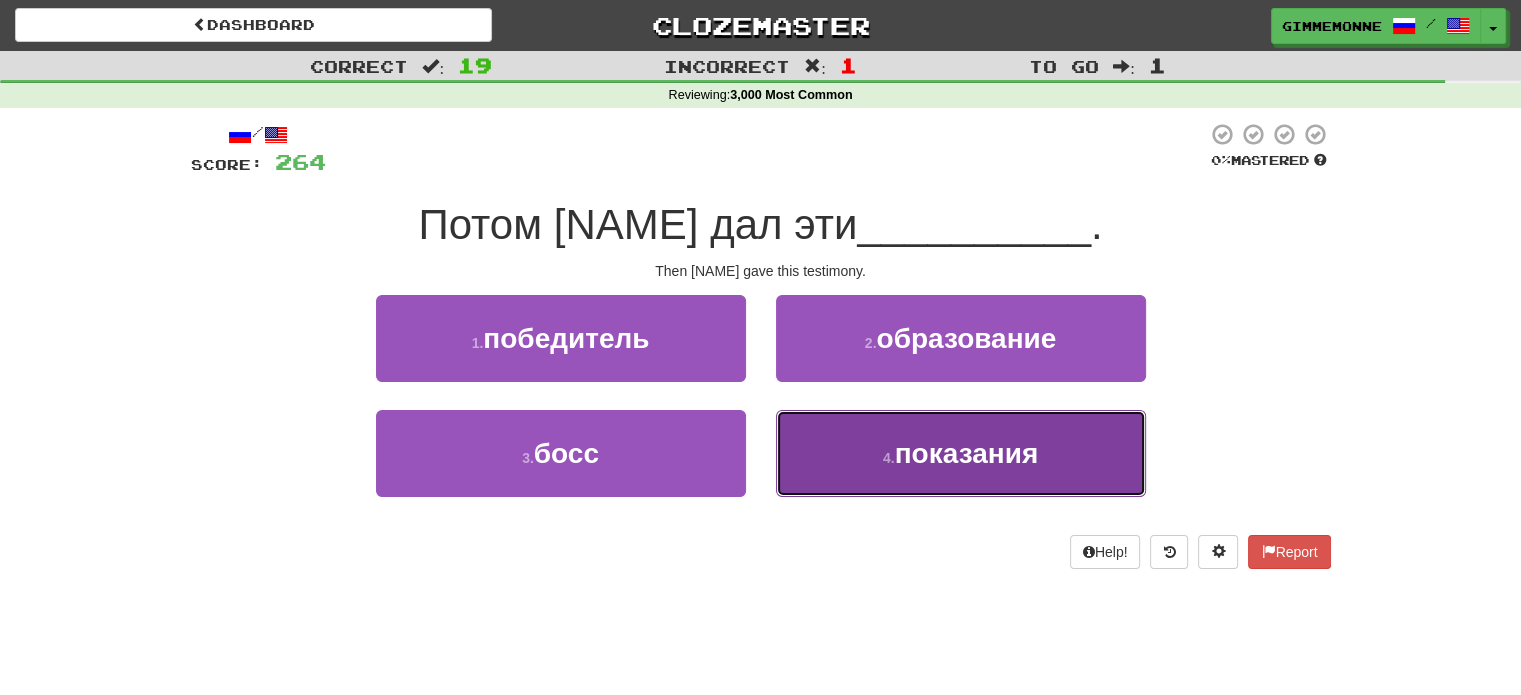 click on "4 .  показания" at bounding box center (961, 453) 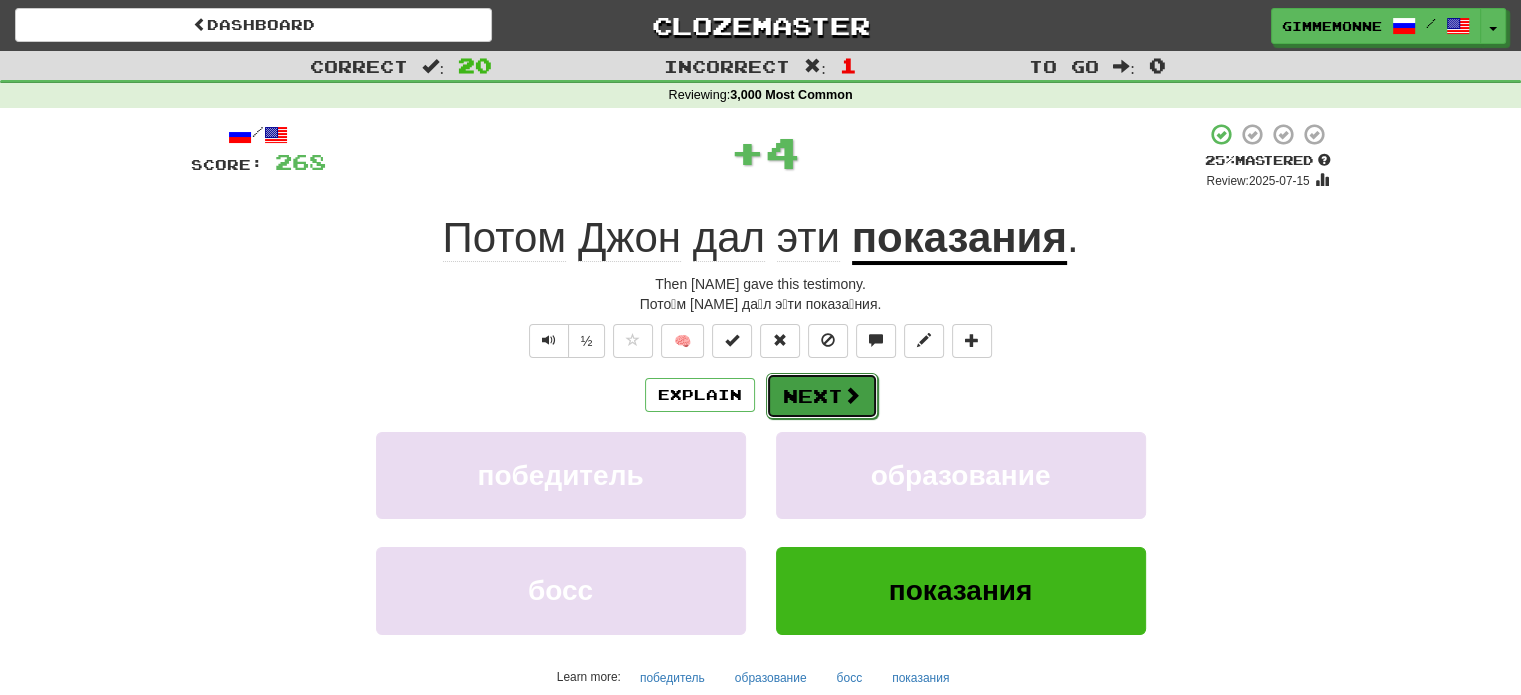 click on "Next" at bounding box center (822, 396) 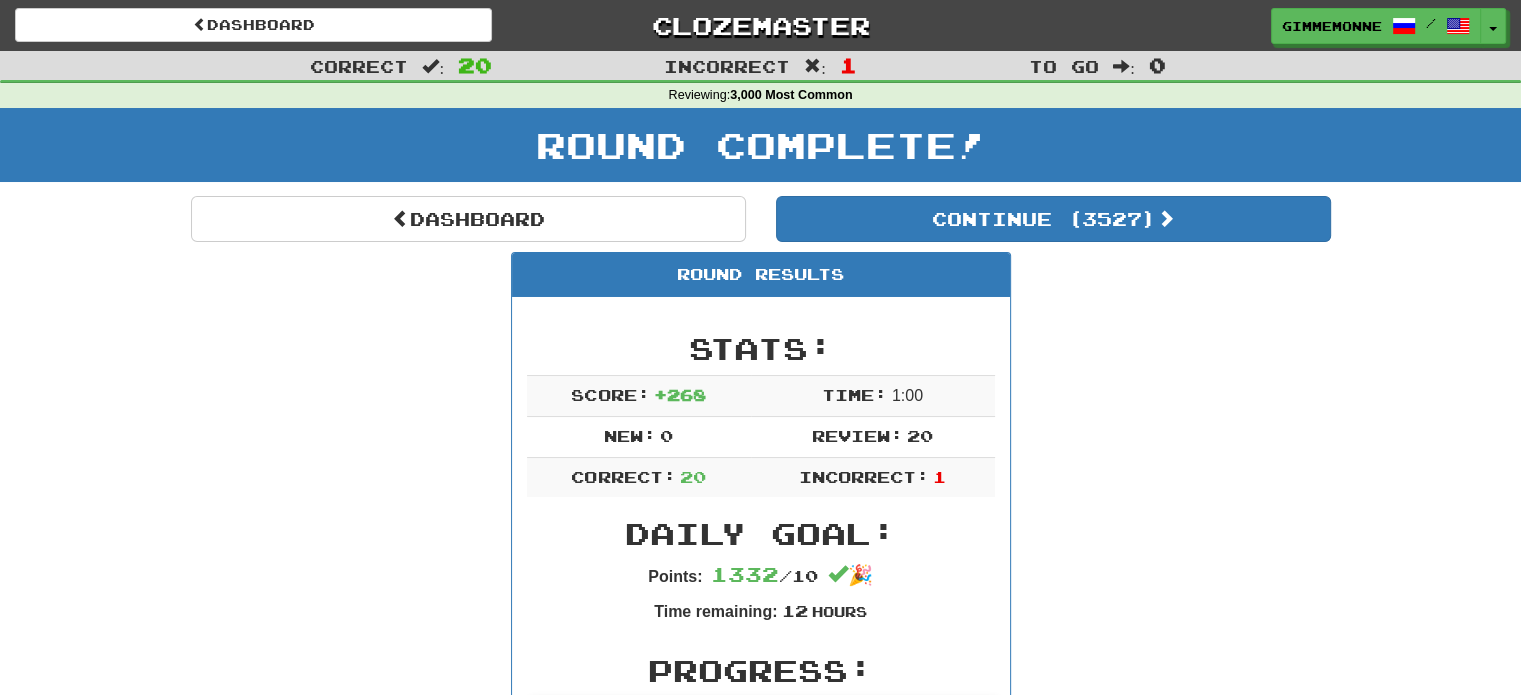 drag, startPoint x: 62, startPoint y: 459, endPoint x: 857, endPoint y: 11, distance: 912.53986 